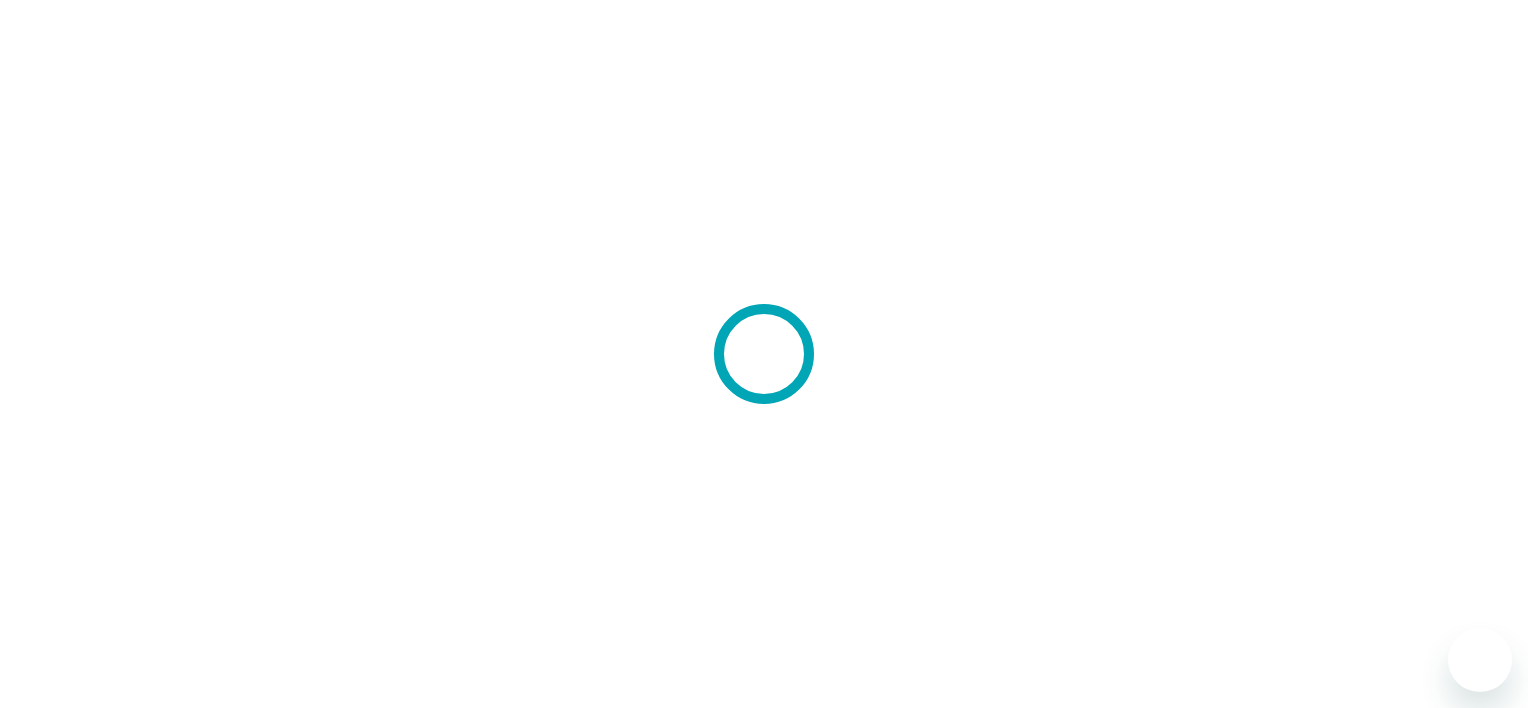 scroll, scrollTop: 0, scrollLeft: 0, axis: both 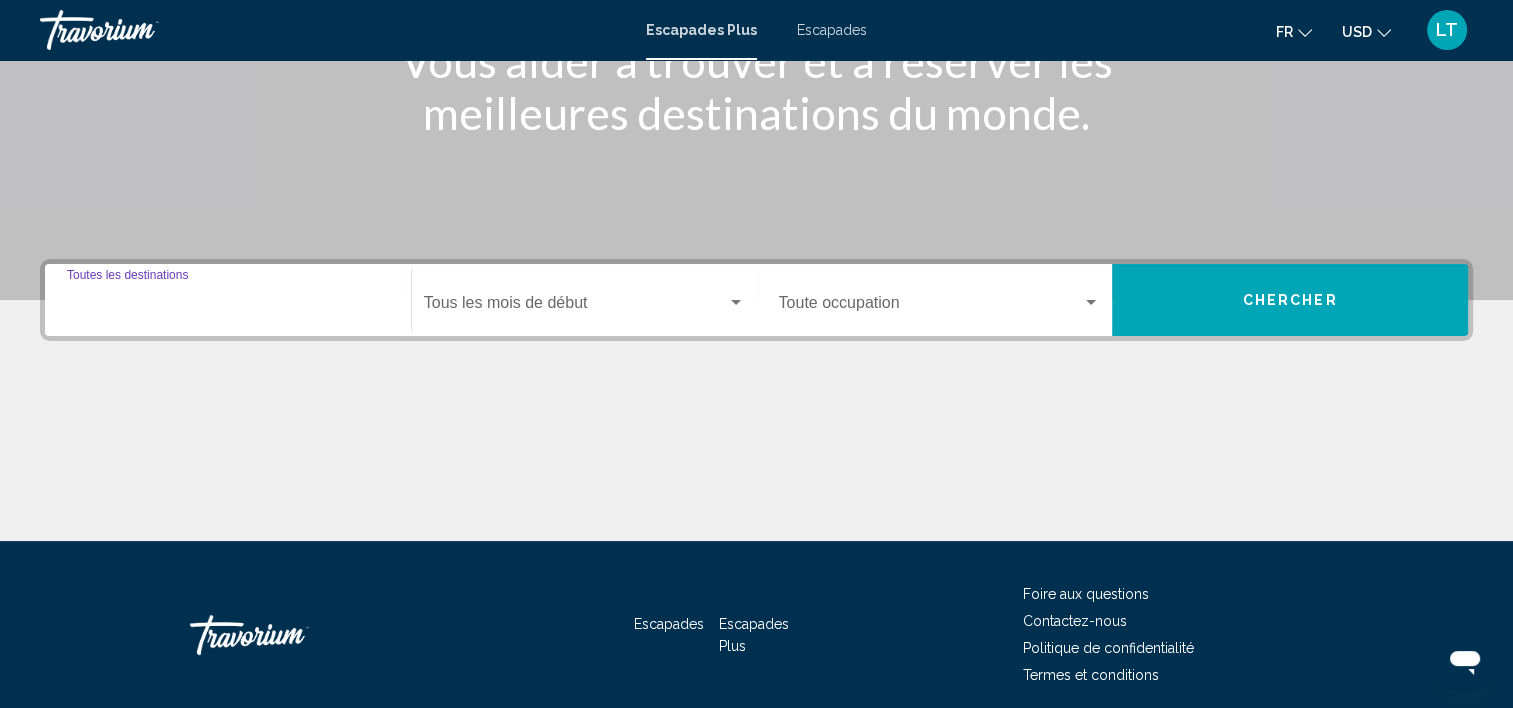 click on "Destination Toutes les destinations" at bounding box center (228, 307) 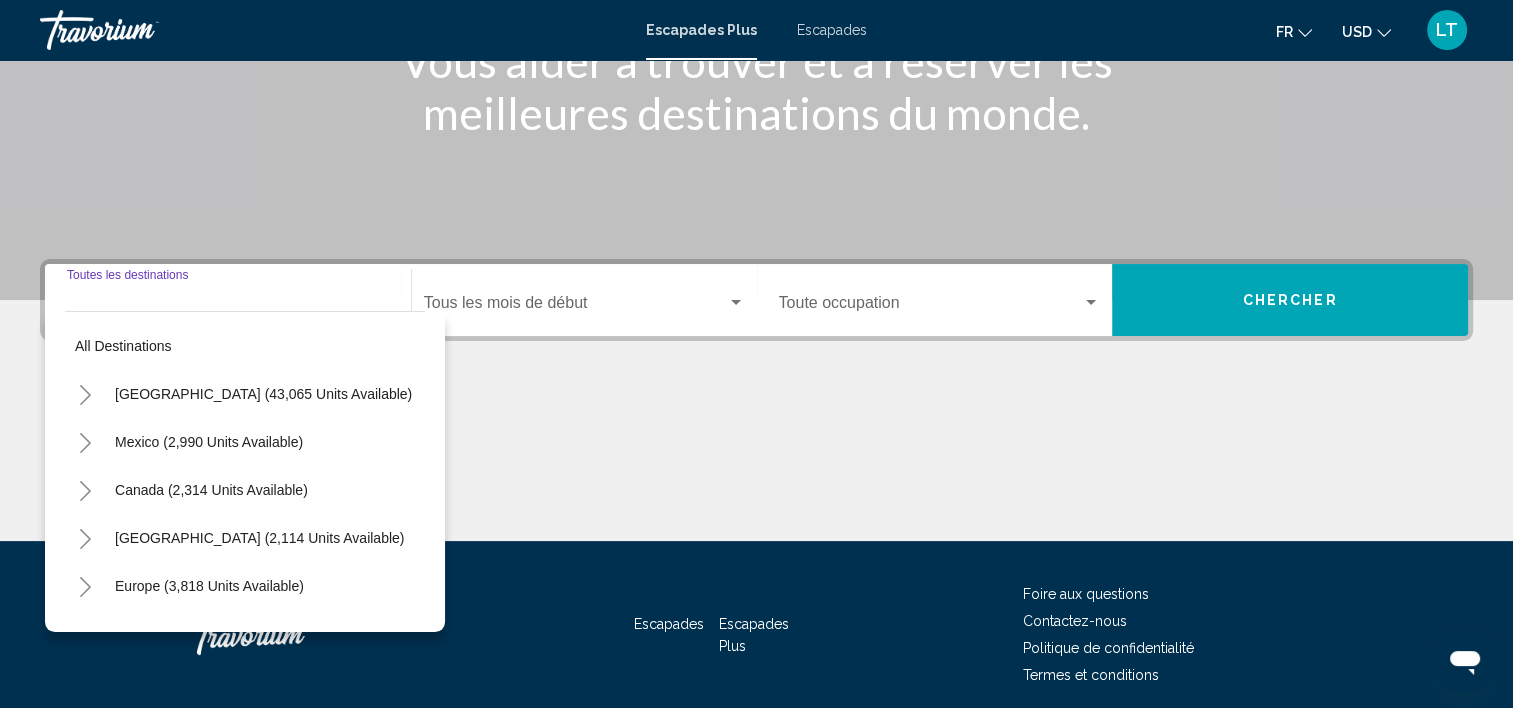 scroll, scrollTop: 377, scrollLeft: 0, axis: vertical 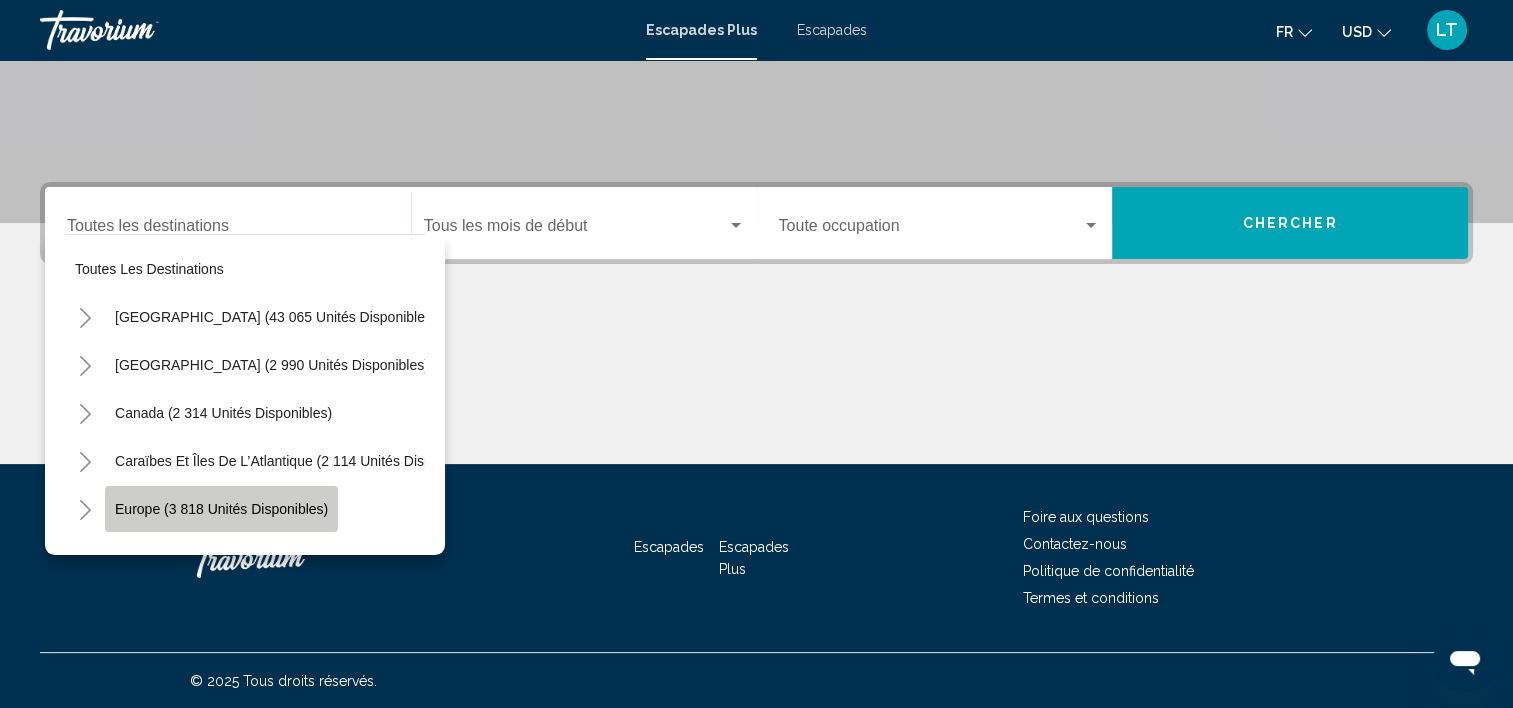 click on "Europe (3 818 unités disponibles)" 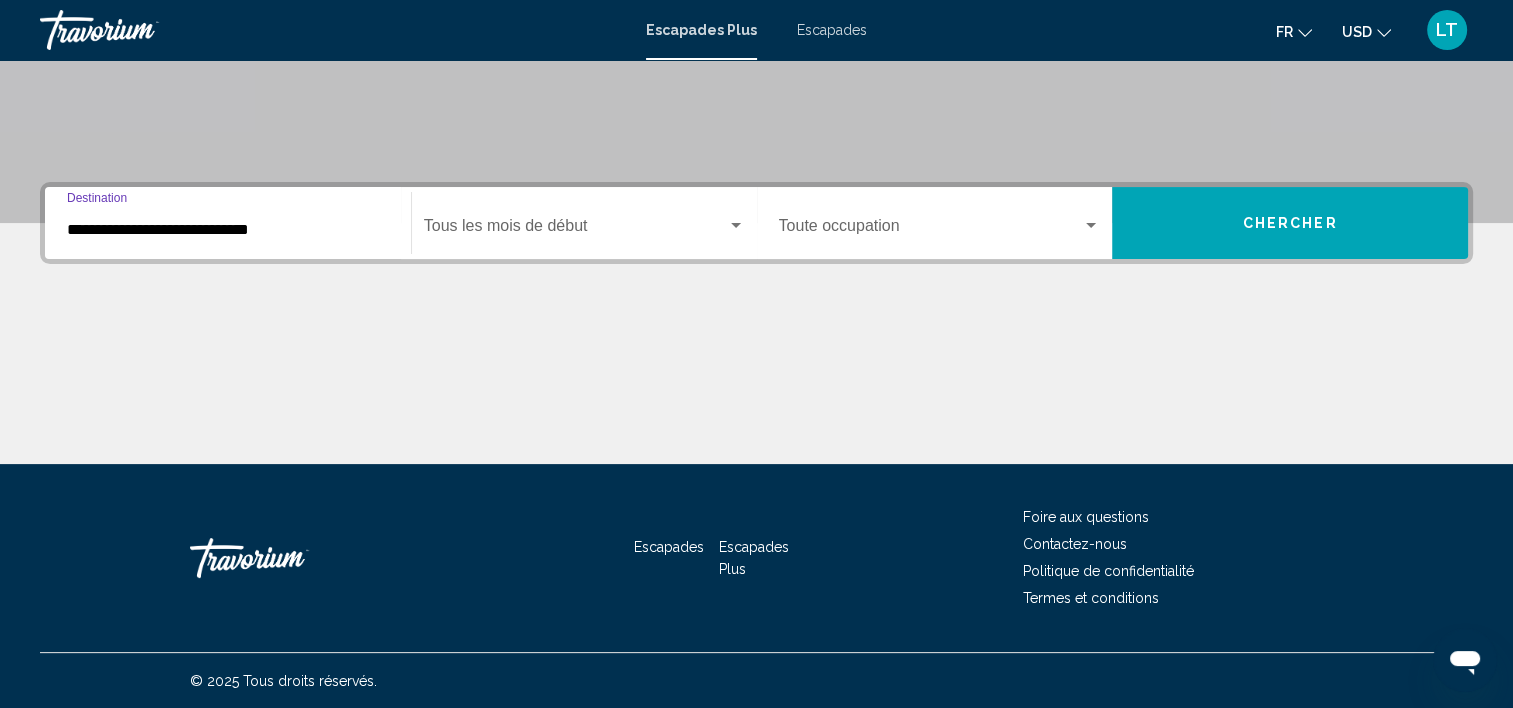 click on "**********" at bounding box center (228, 230) 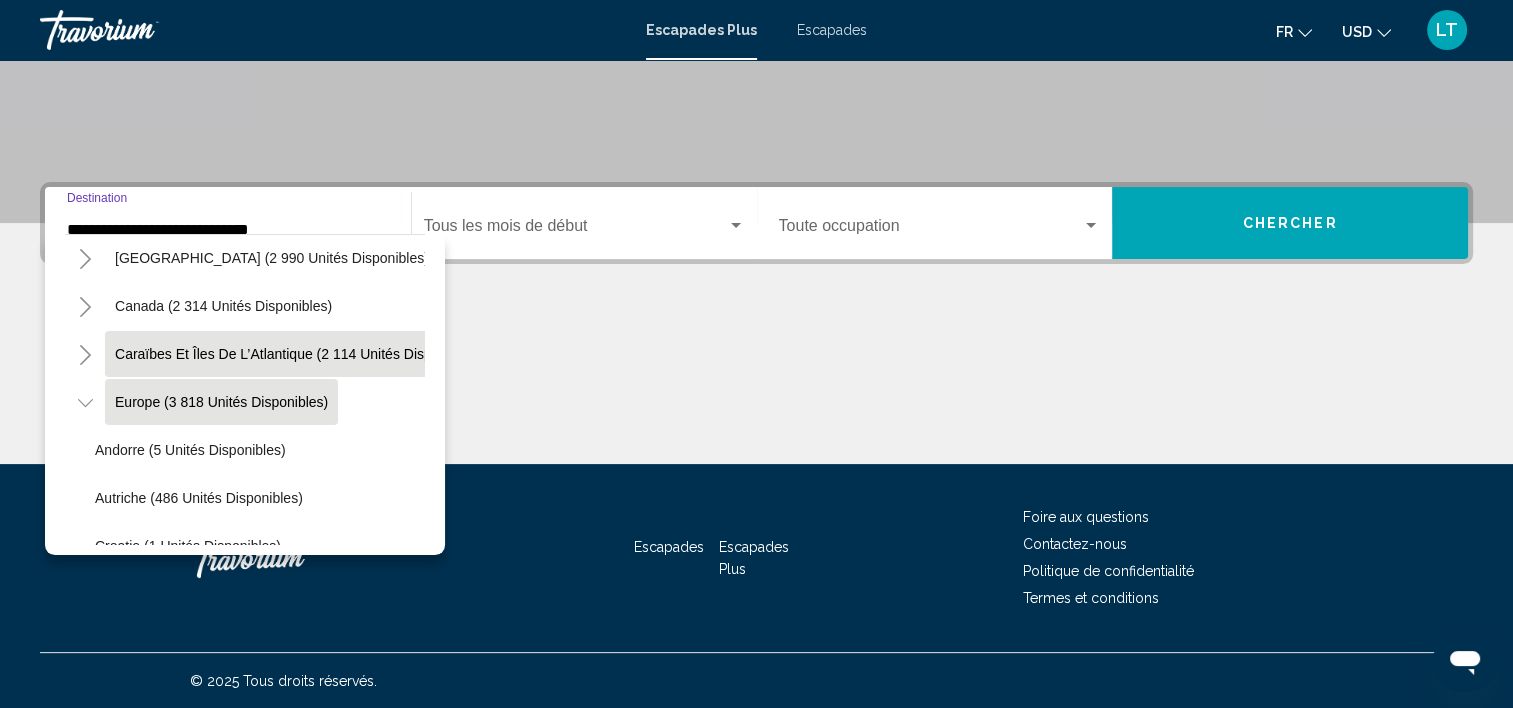 scroll, scrollTop: 207, scrollLeft: 0, axis: vertical 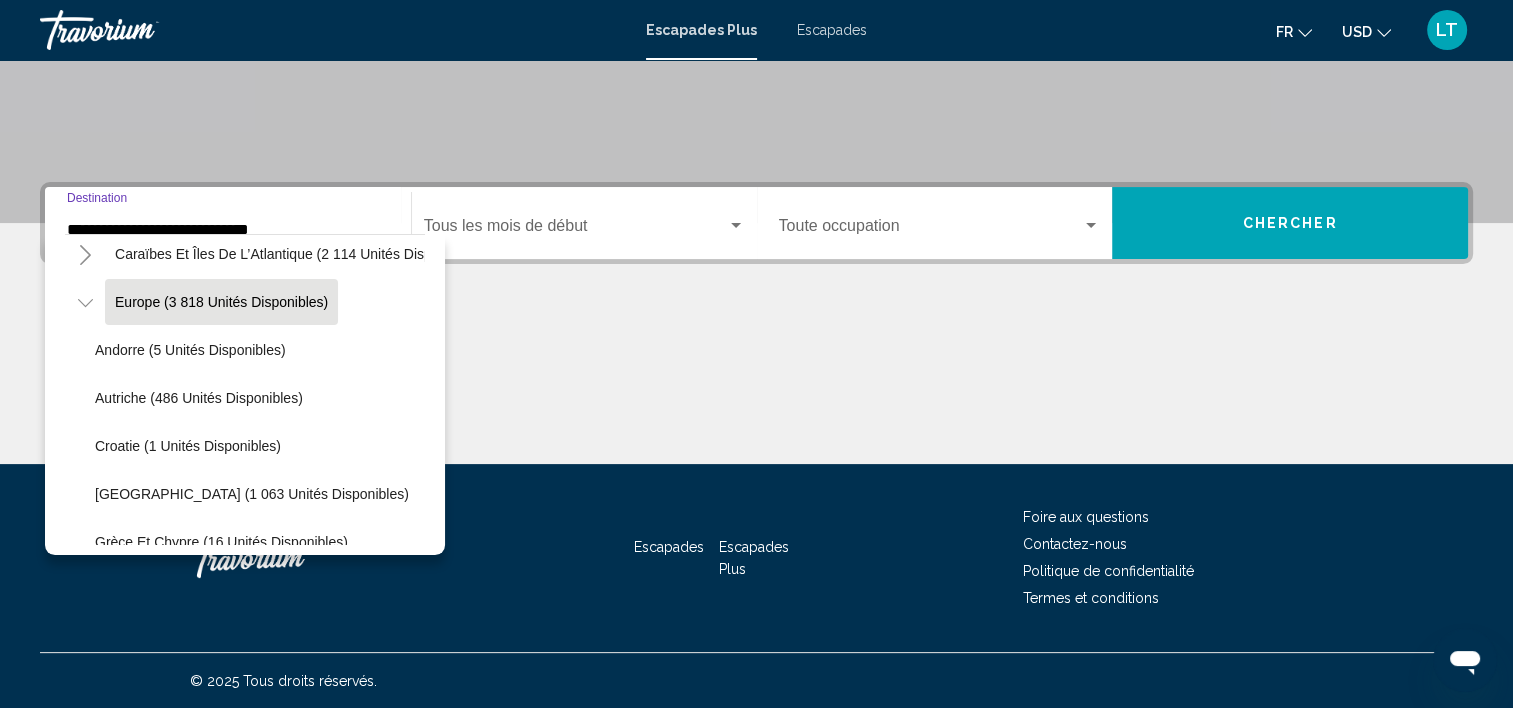 click 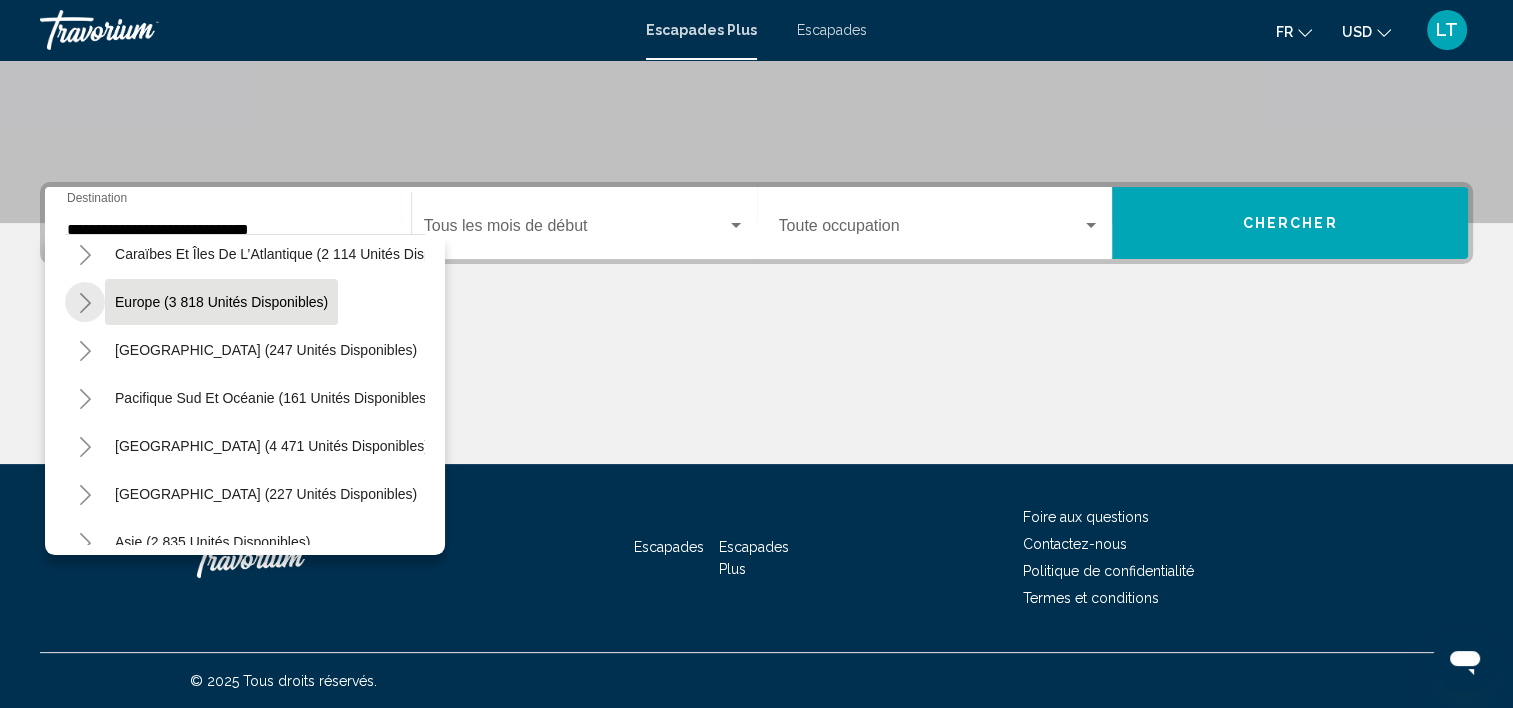 click 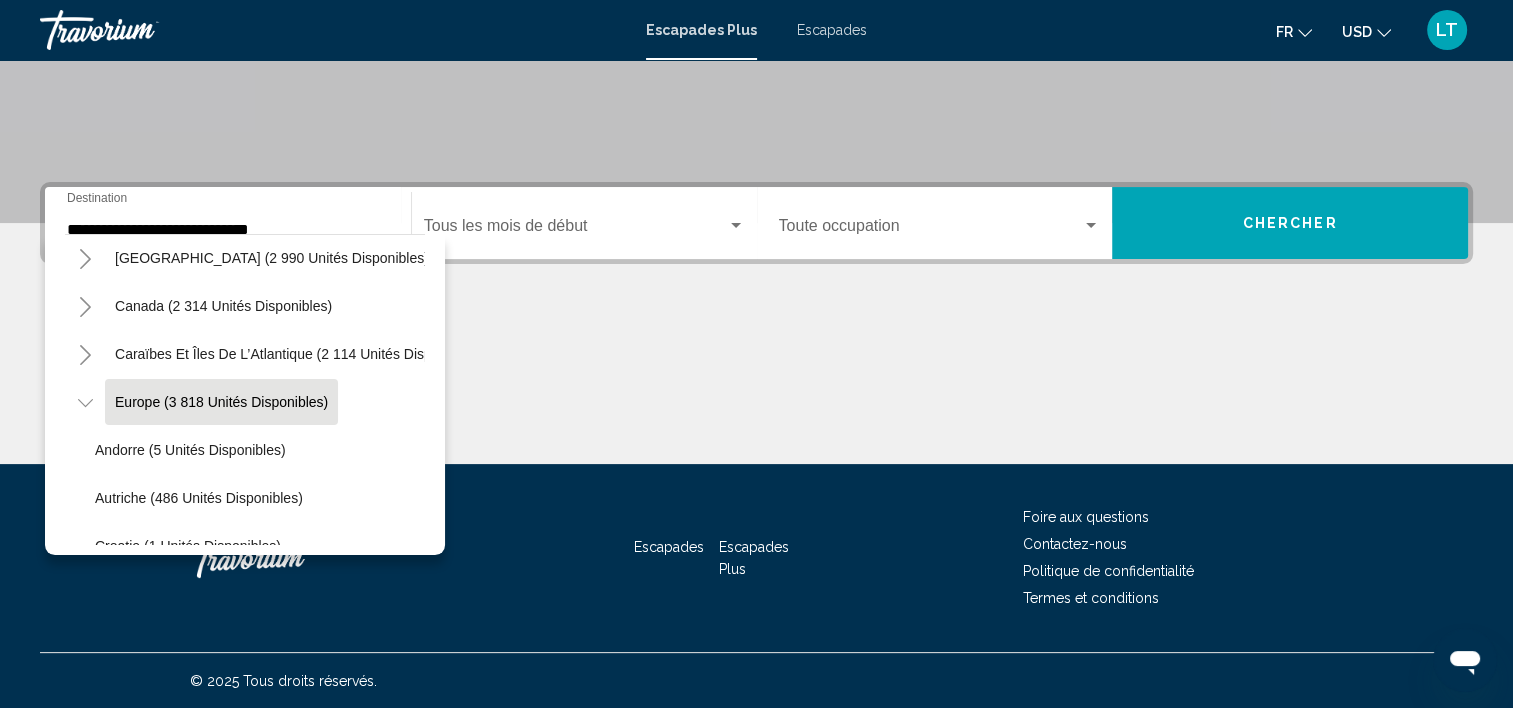 scroll, scrollTop: 7, scrollLeft: 0, axis: vertical 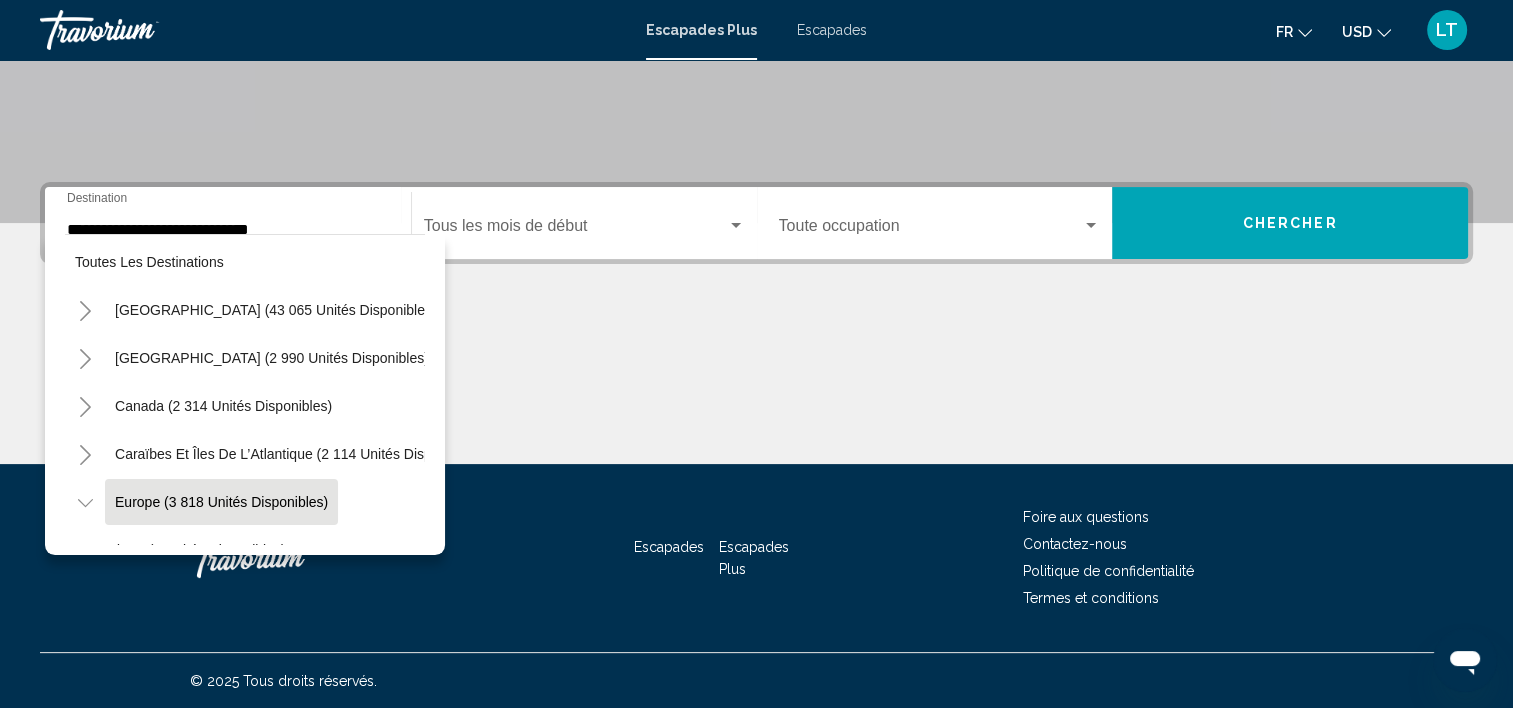 click on "**********" at bounding box center [756, 323] 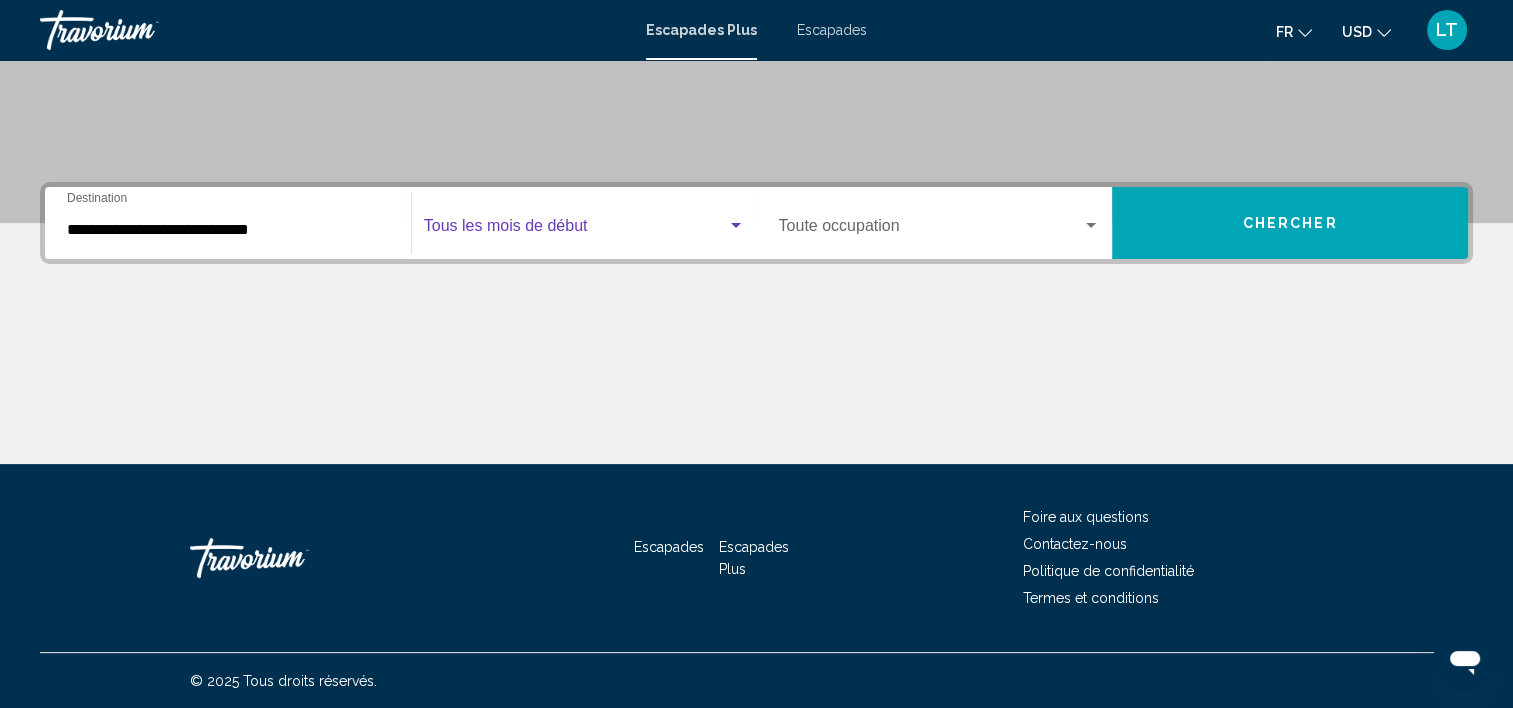 click at bounding box center [736, 225] 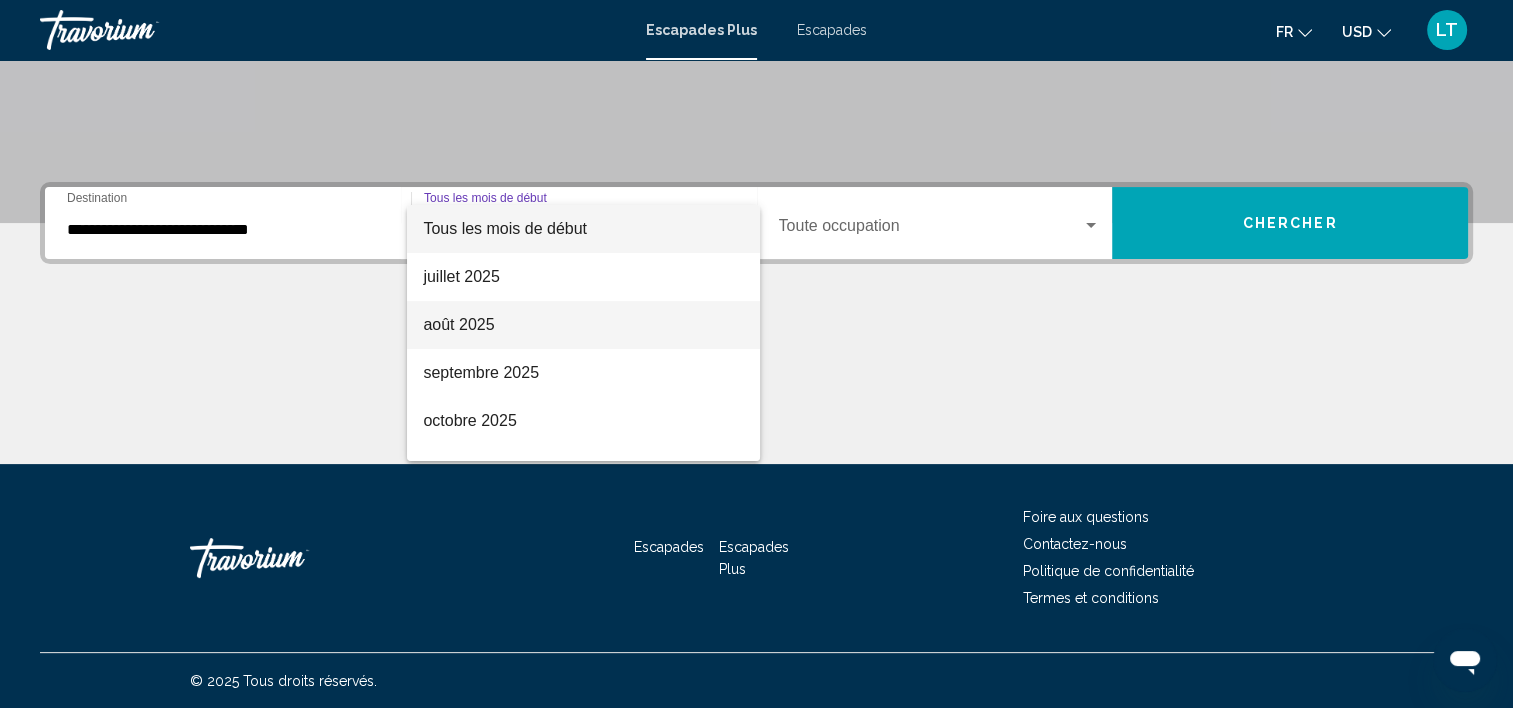click on "août 2025" at bounding box center [583, 325] 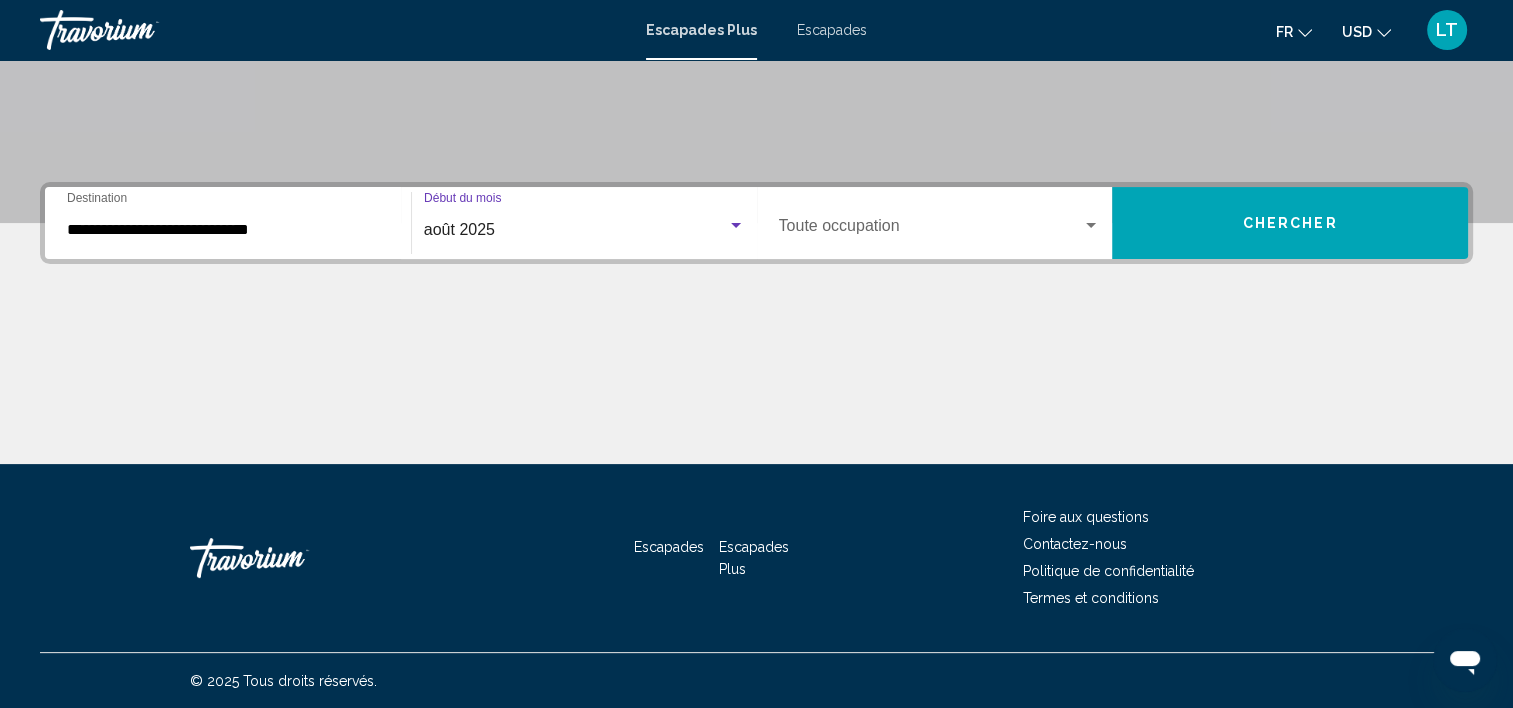 click on "**********" at bounding box center [228, 230] 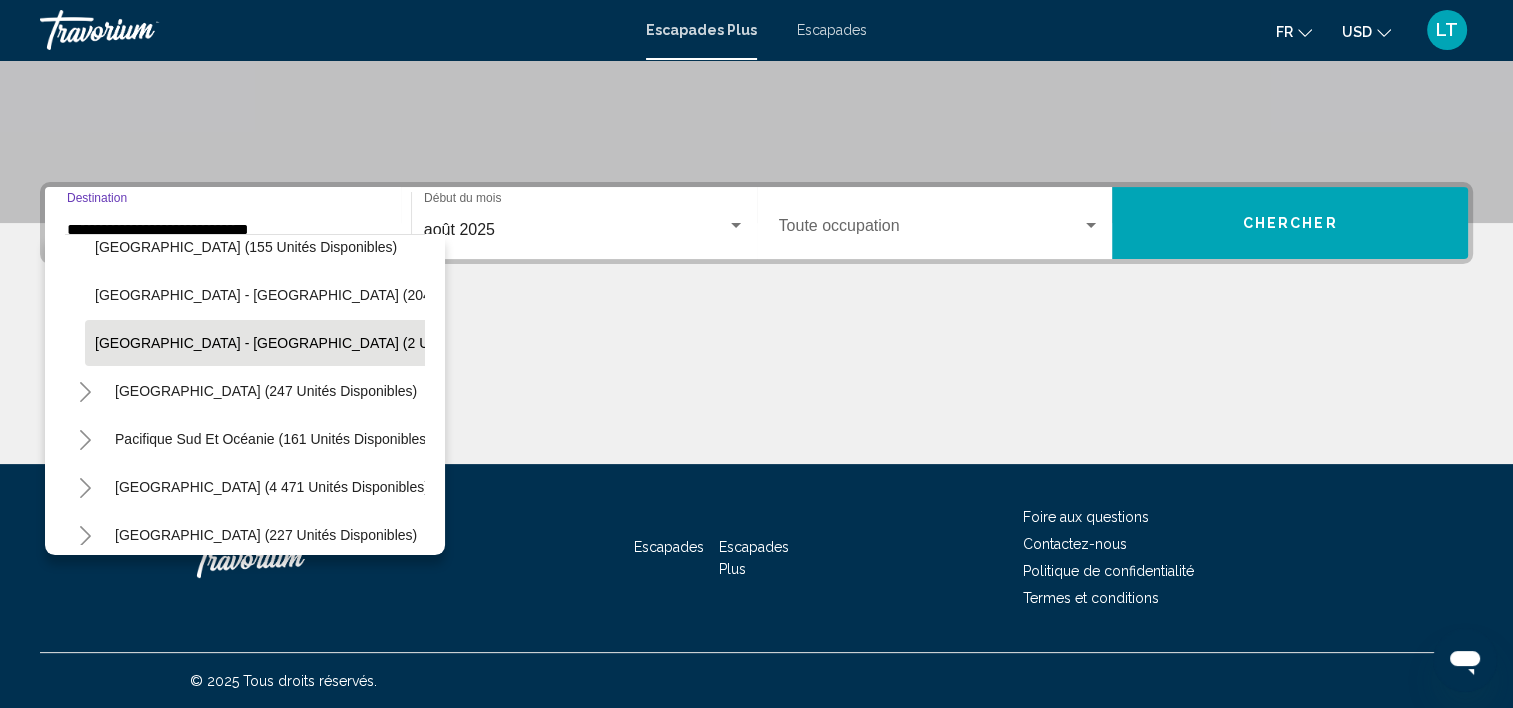 scroll, scrollTop: 1026, scrollLeft: 0, axis: vertical 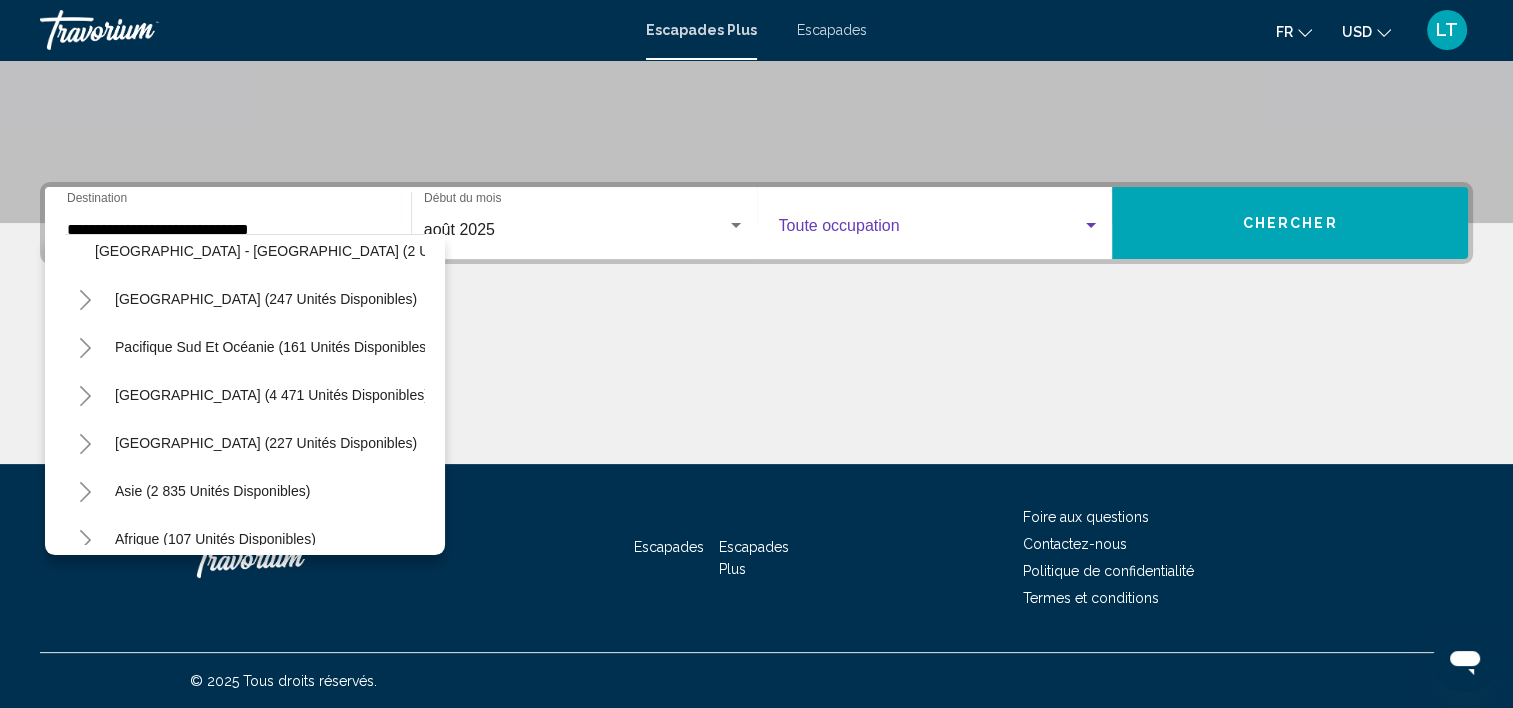 click at bounding box center (1091, 225) 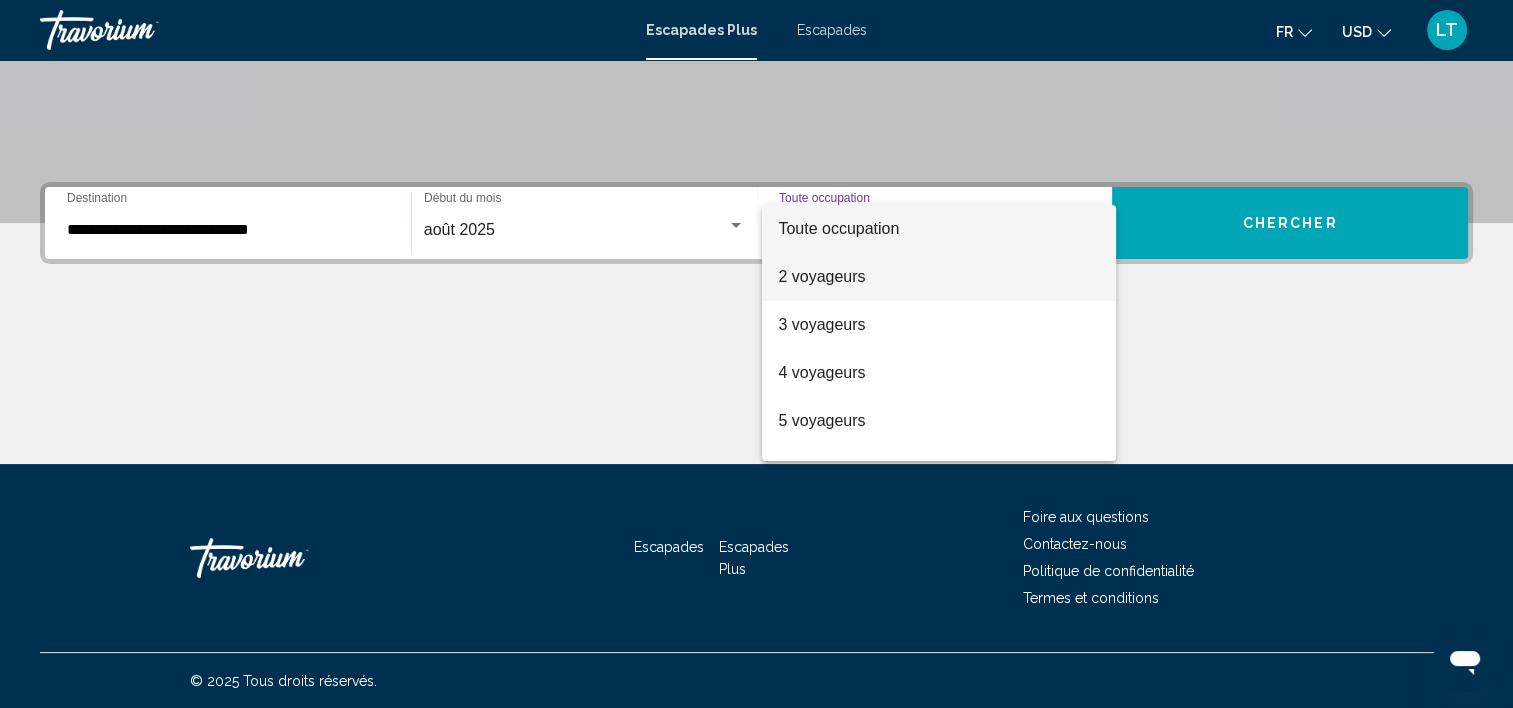 click on "2 voyageurs" at bounding box center (939, 277) 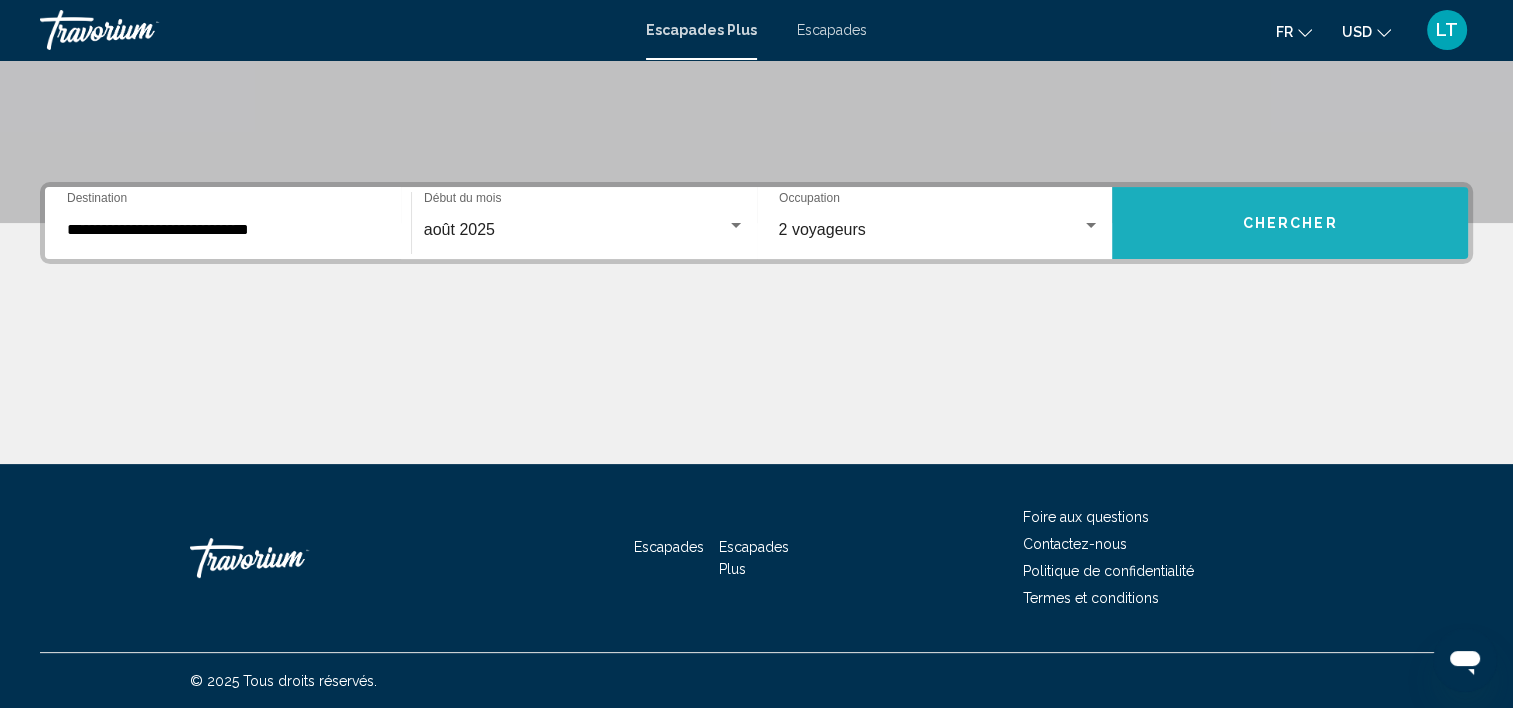 click on "Chercher" at bounding box center [1290, 223] 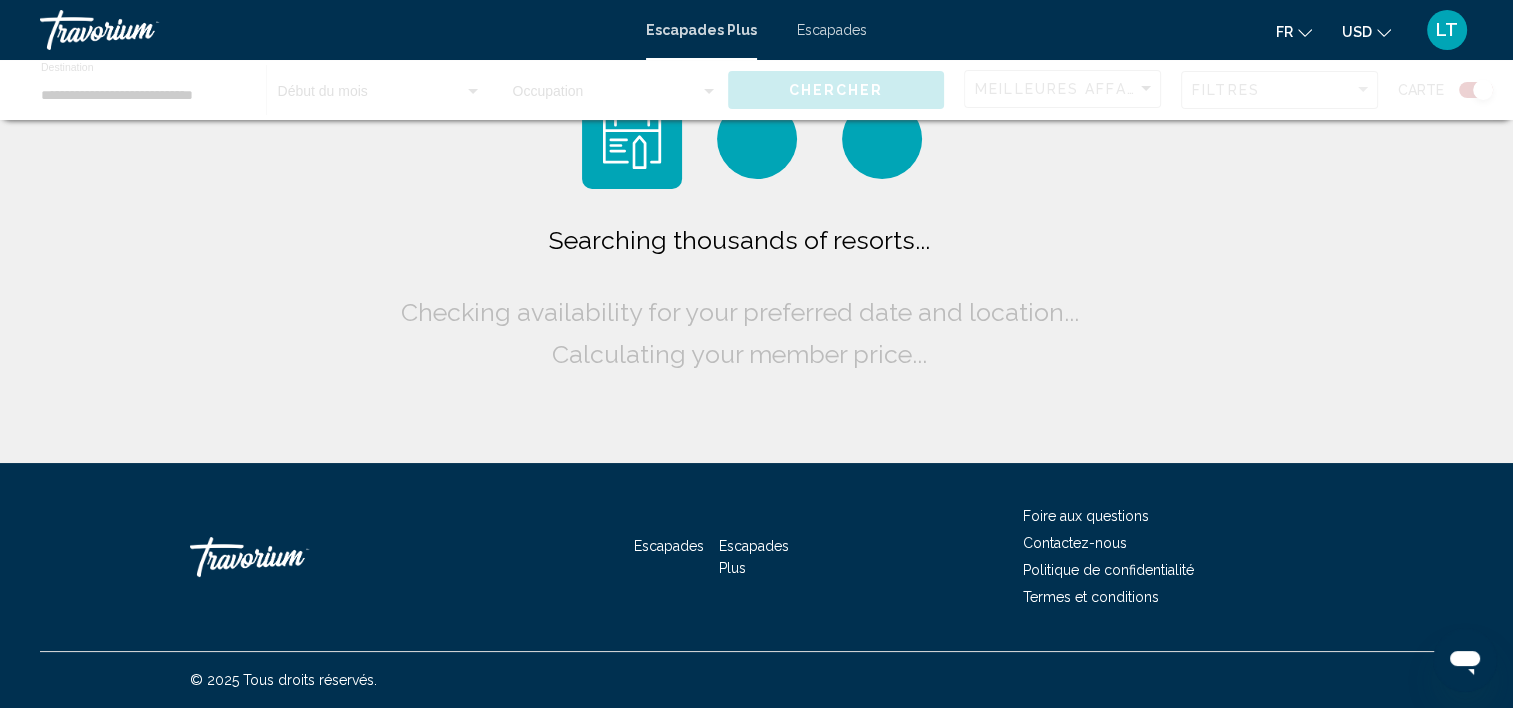 scroll, scrollTop: 0, scrollLeft: 0, axis: both 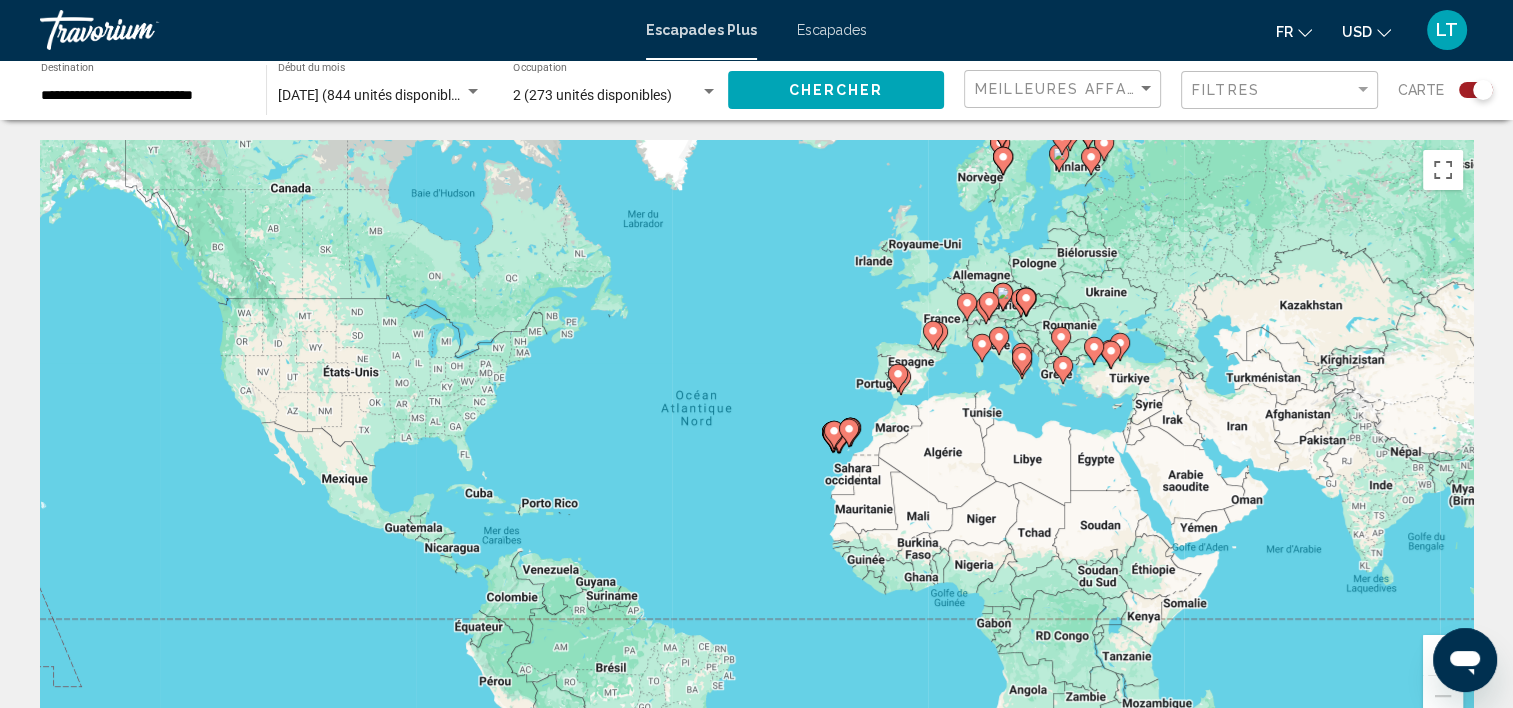 click 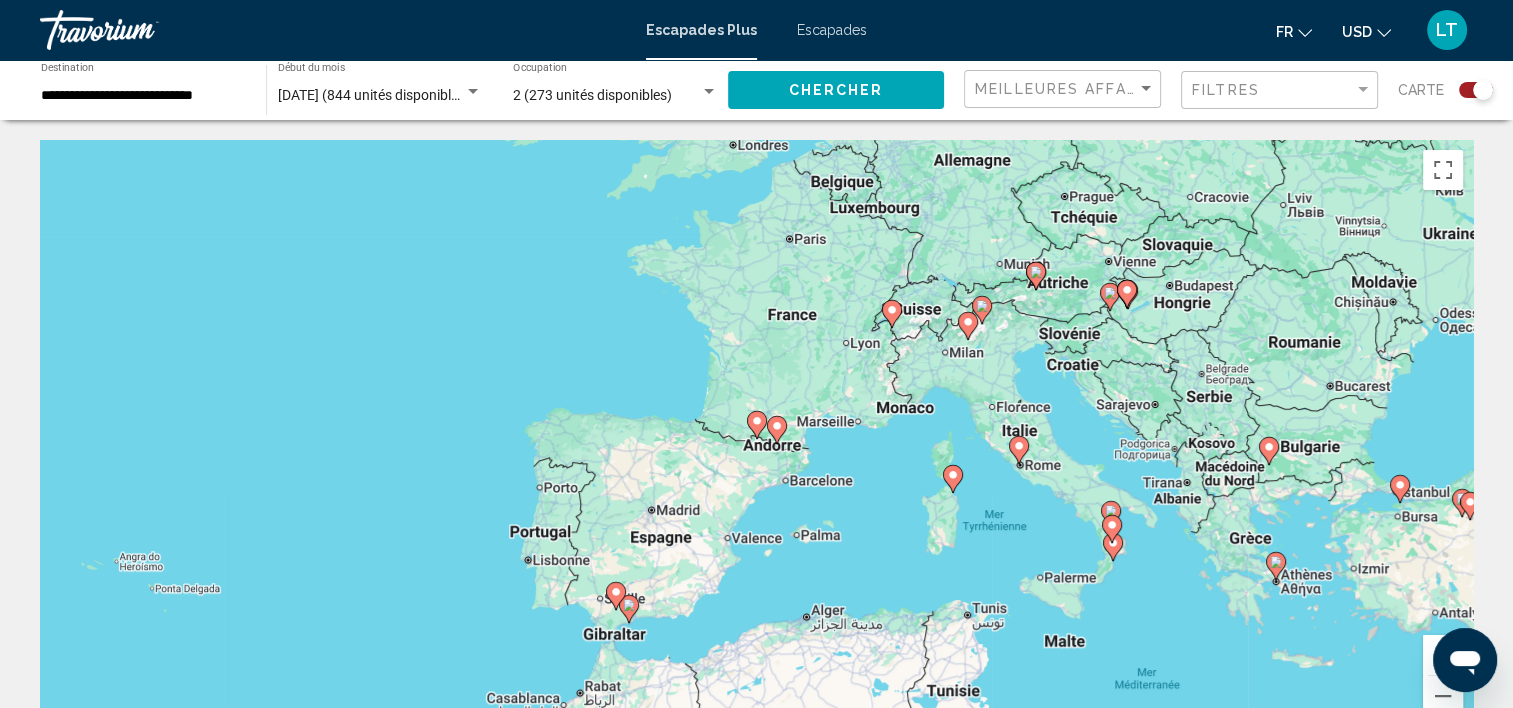 click 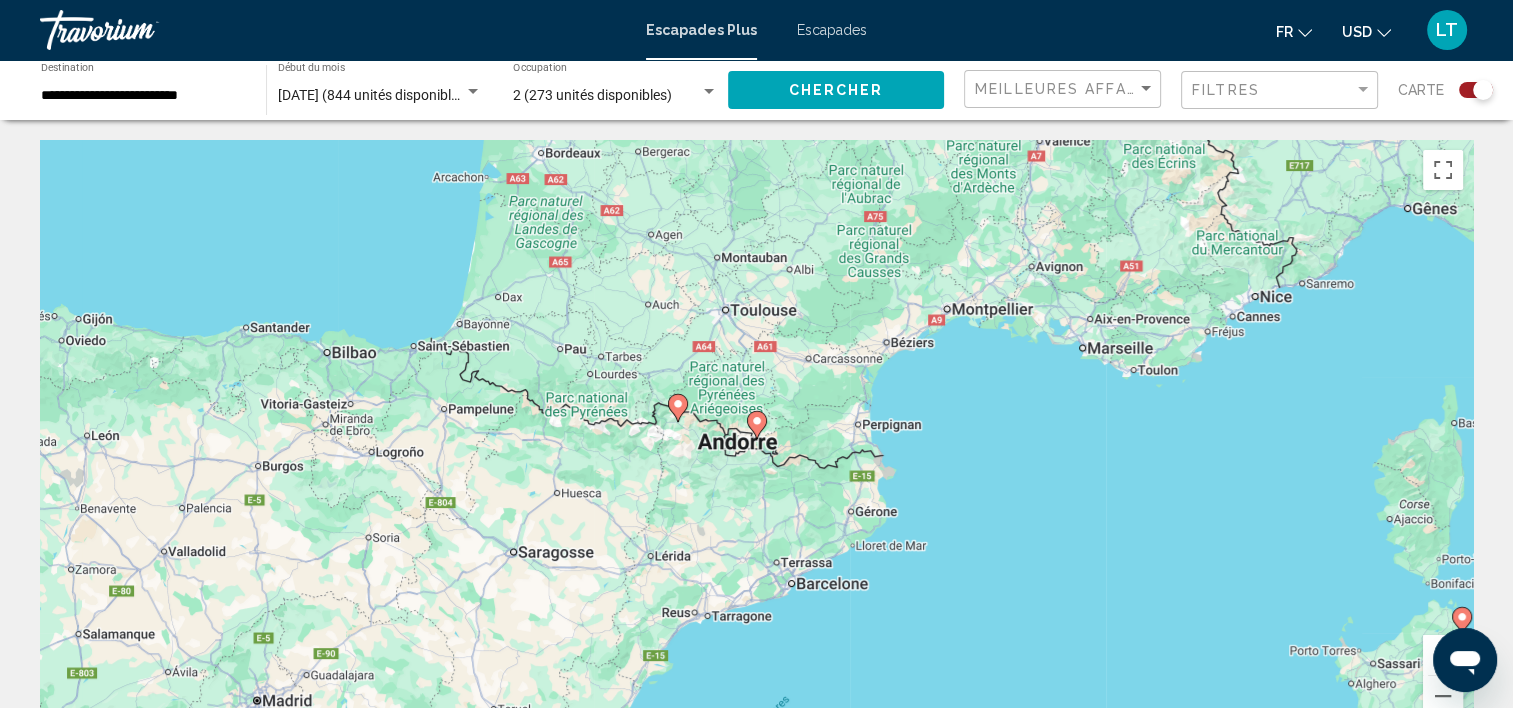 click on "Pour naviguer, appuyez sur les touches fléchées. Pour activer le glissement avec le clavier, appuyez sur Alt+Entrée. Une fois ce mode activé, utilisez les touches fléchées pour déplacer le repère. Pour valider le déplacement, appuyez sur Entrée. Pour annuler, appuyez sur Échap." at bounding box center [756, 440] 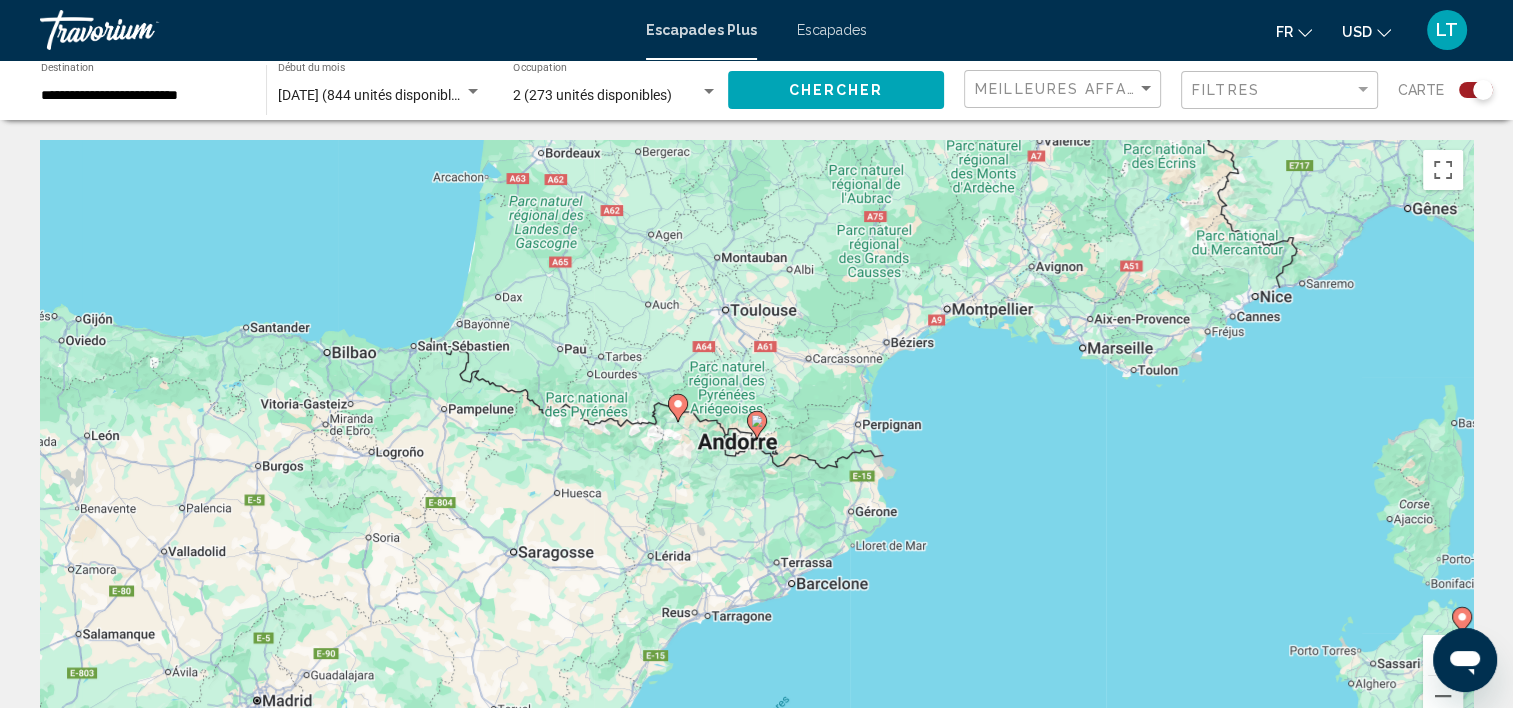 click on "Pour naviguer, appuyez sur les touches fléchées. Pour activer le glissement avec le clavier, appuyez sur Alt+Entrée. Une fois ce mode activé, utilisez les touches fléchées pour déplacer le repère. Pour valider le déplacement, appuyez sur Entrée. Pour annuler, appuyez sur Échap." at bounding box center [756, 440] 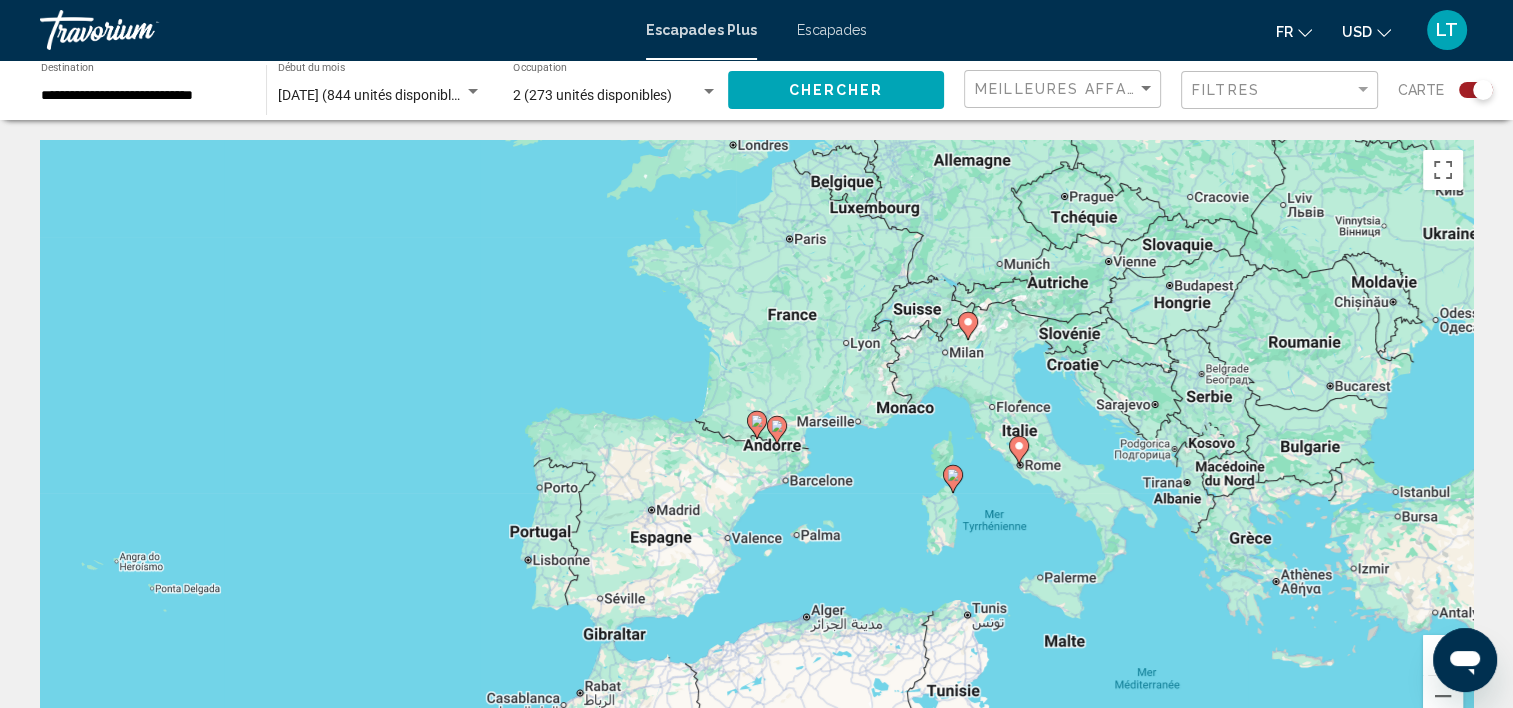 click 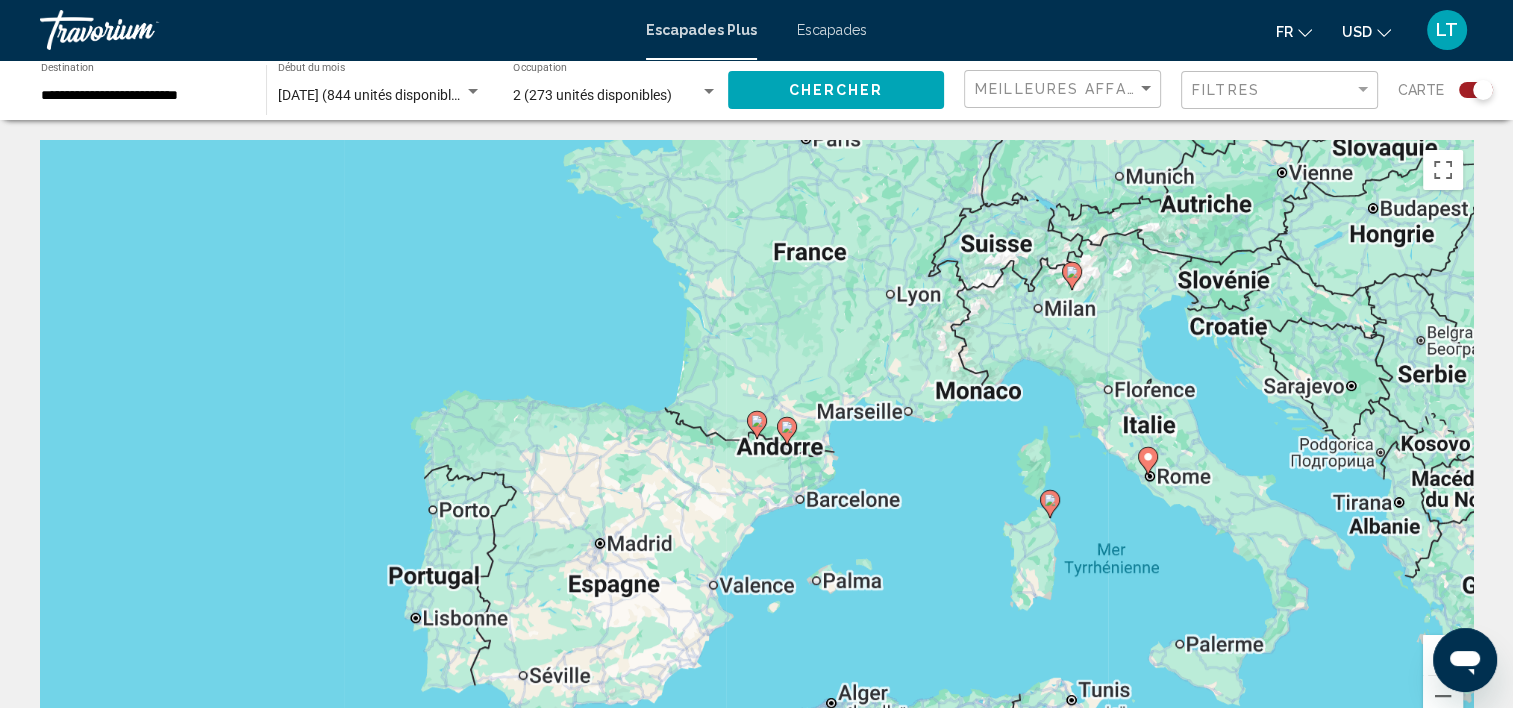click 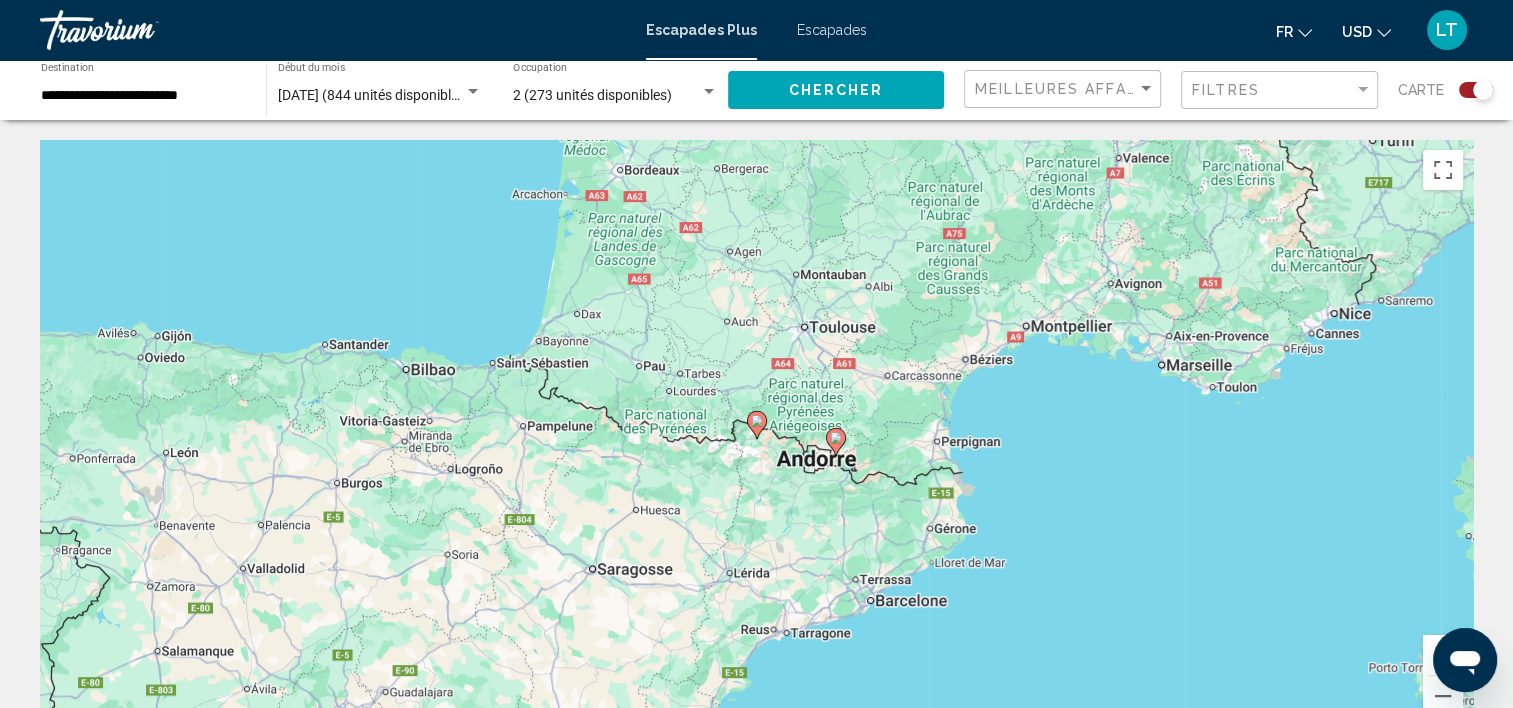 click 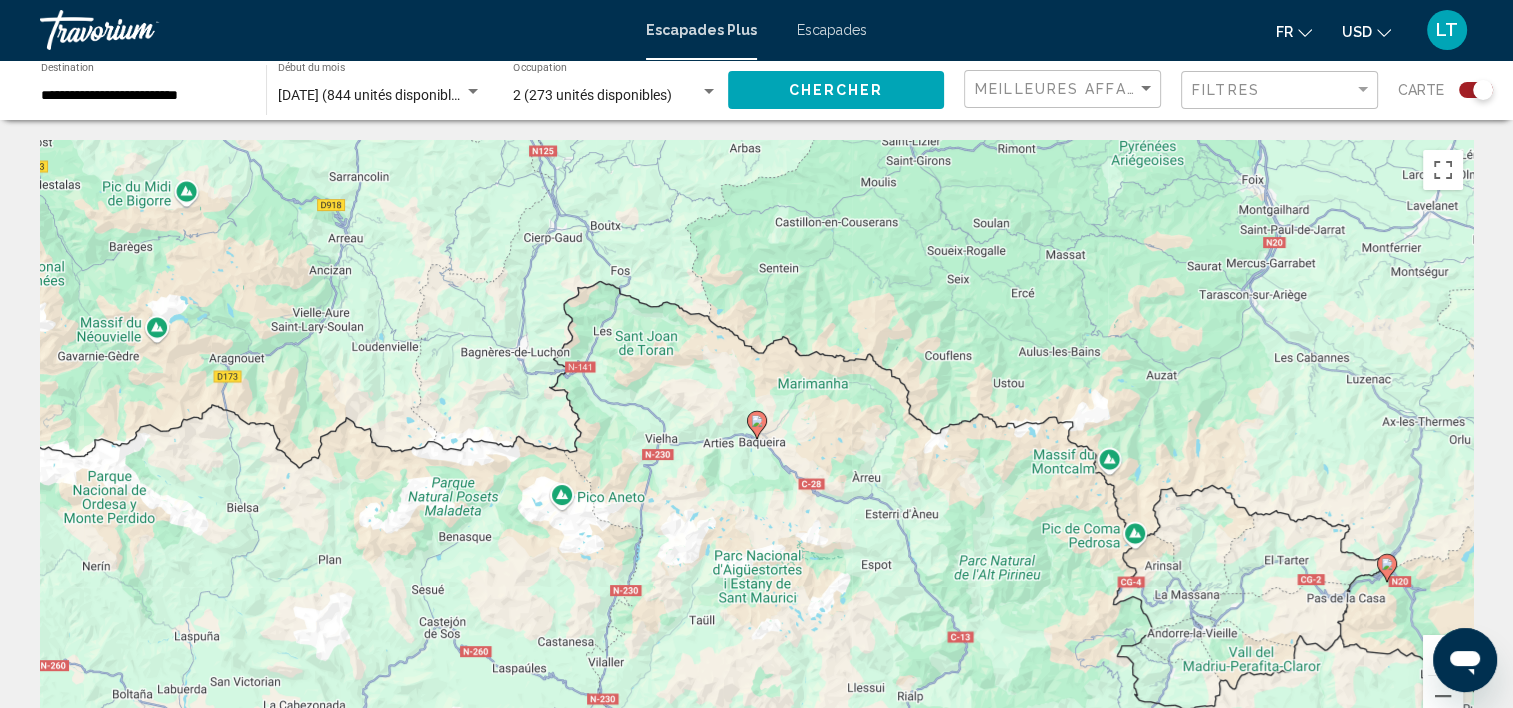 click 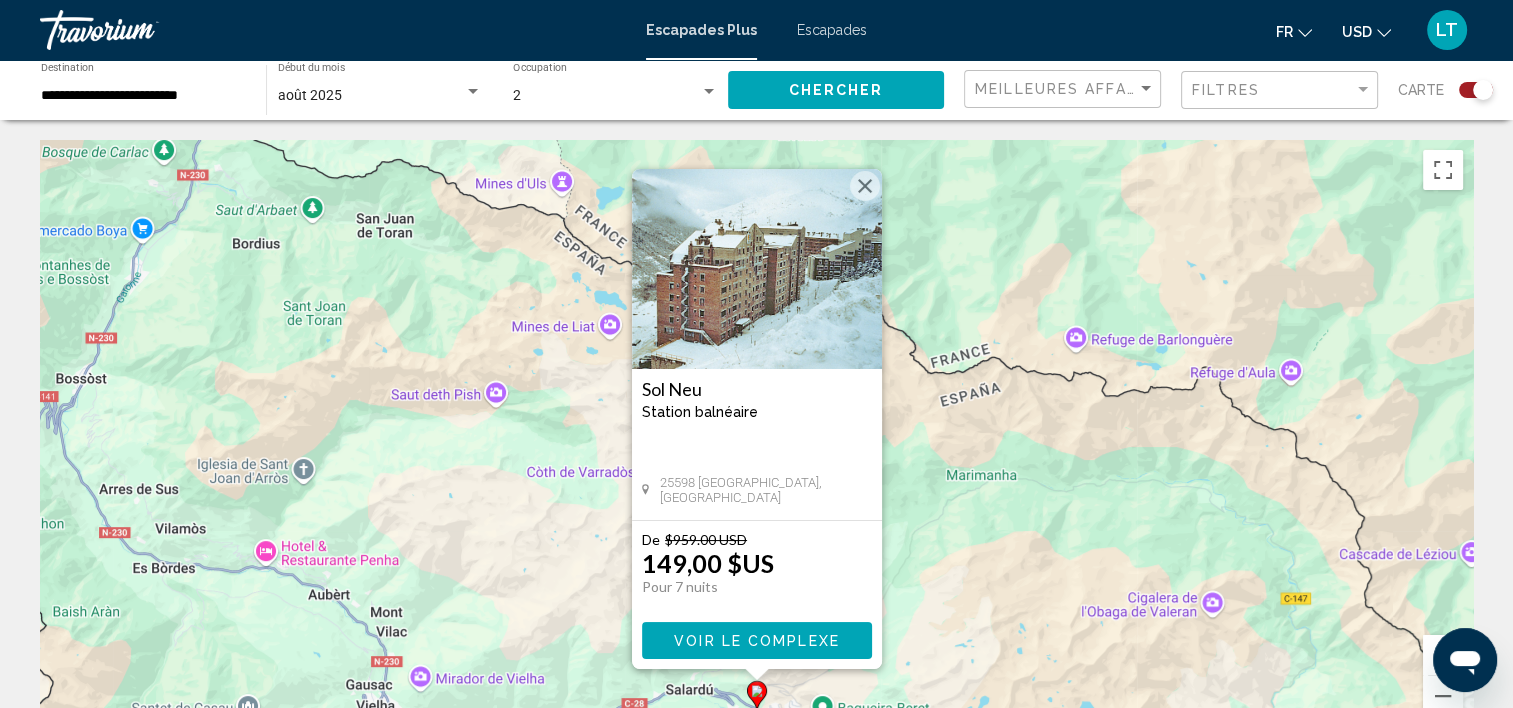 scroll, scrollTop: 619, scrollLeft: 0, axis: vertical 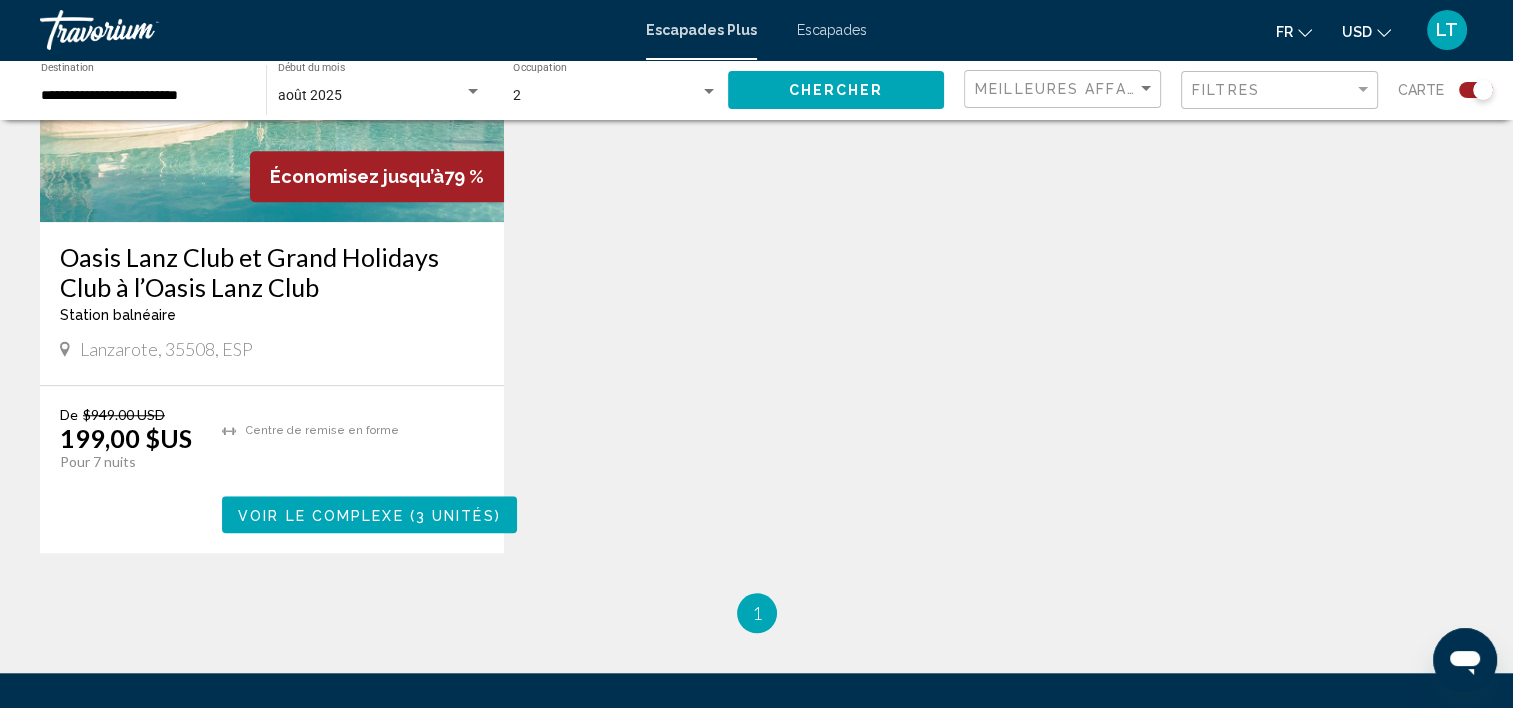 click on "Escapades" at bounding box center (832, 30) 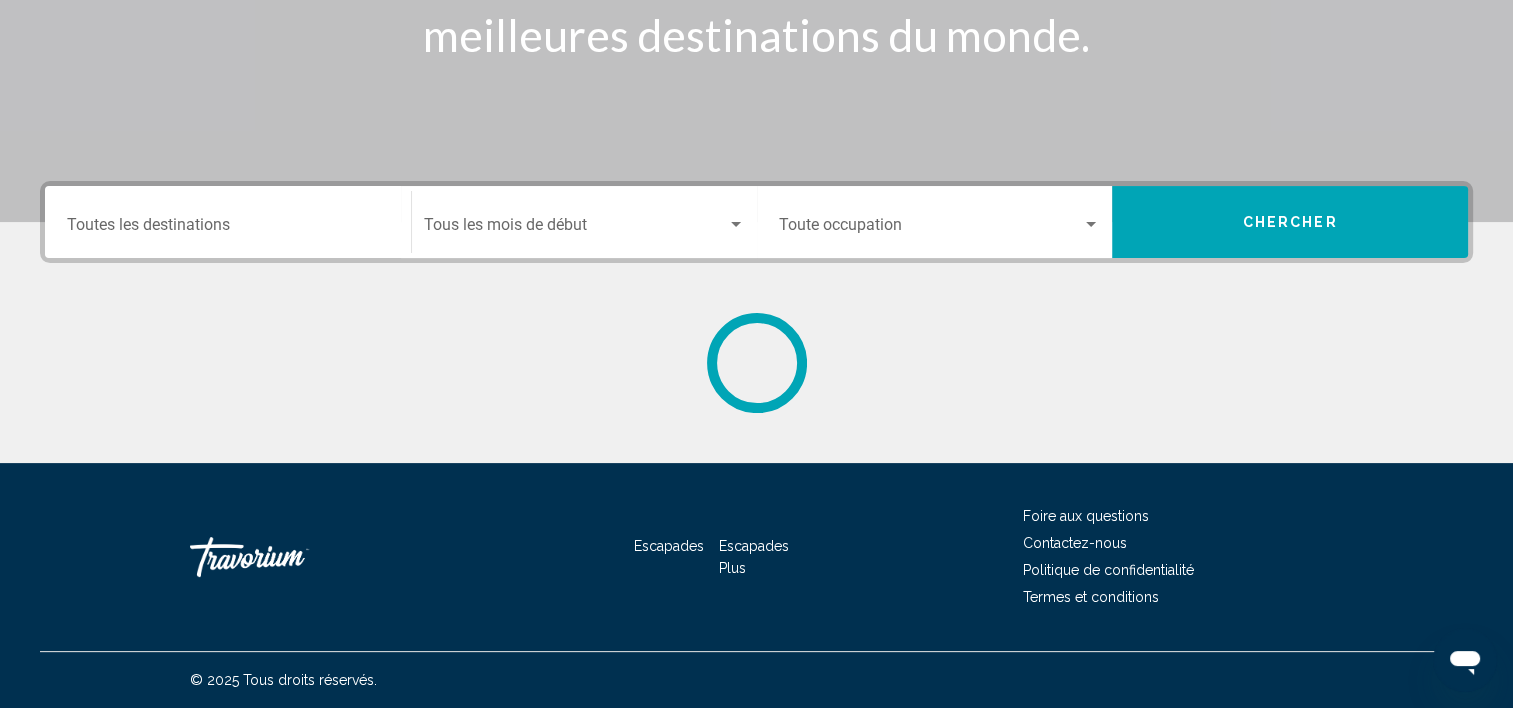 scroll, scrollTop: 0, scrollLeft: 0, axis: both 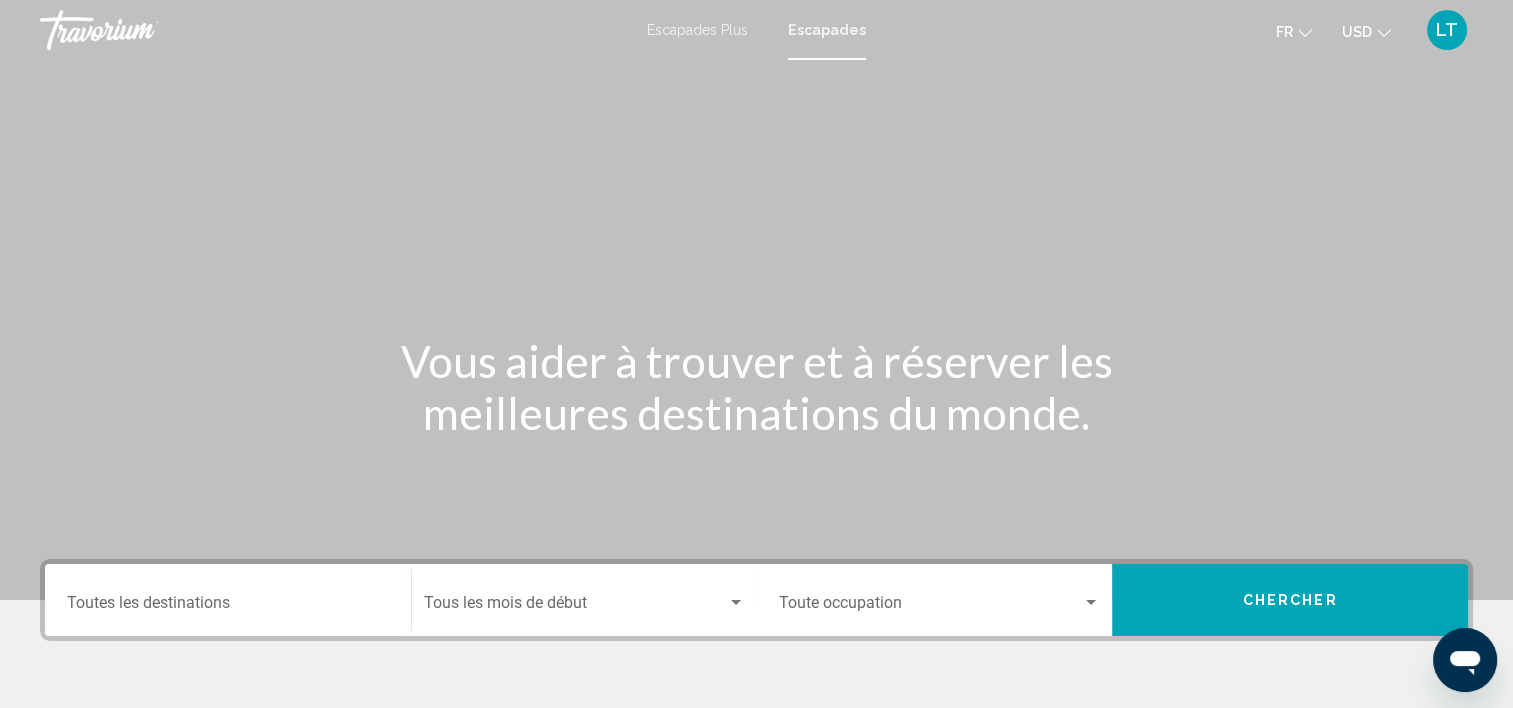 click on "Destination Toutes les destinations" at bounding box center [228, 600] 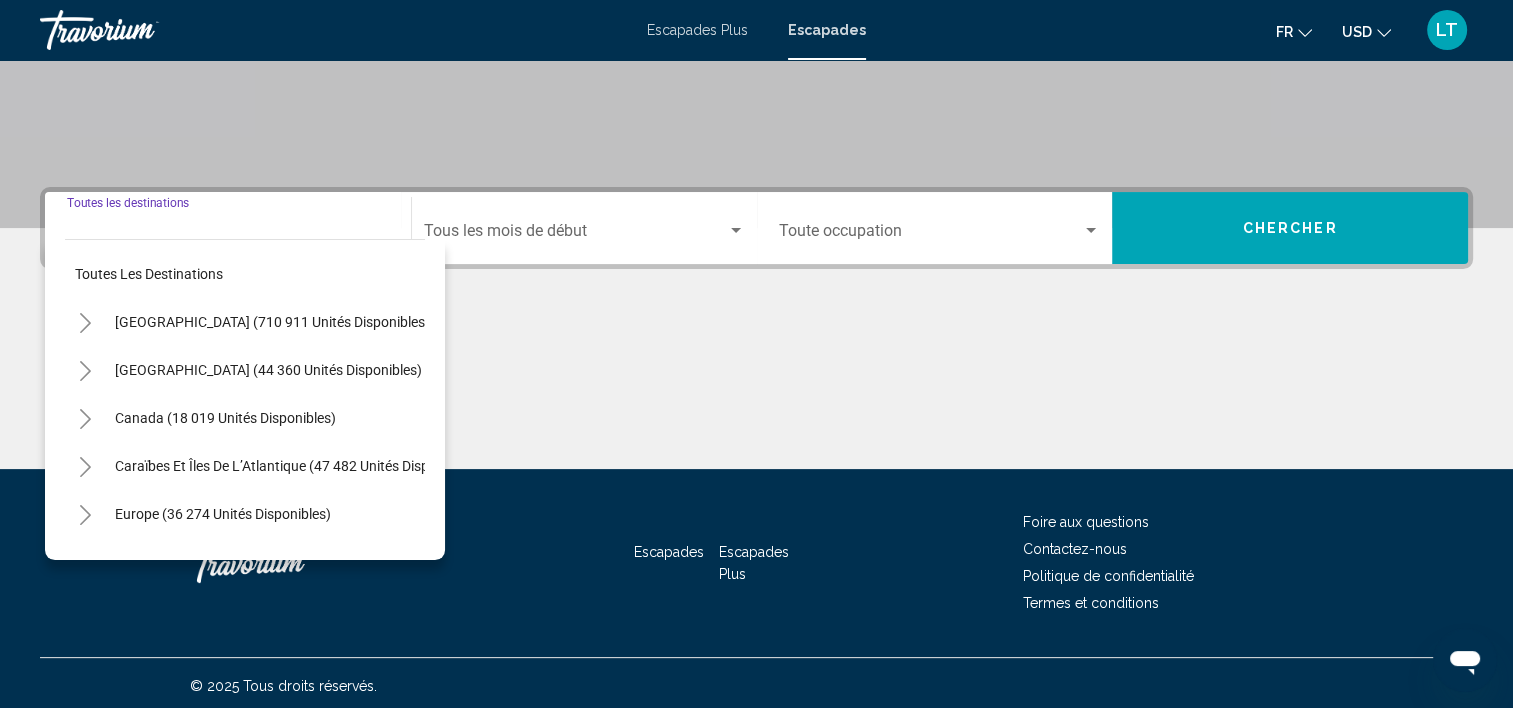 scroll, scrollTop: 377, scrollLeft: 0, axis: vertical 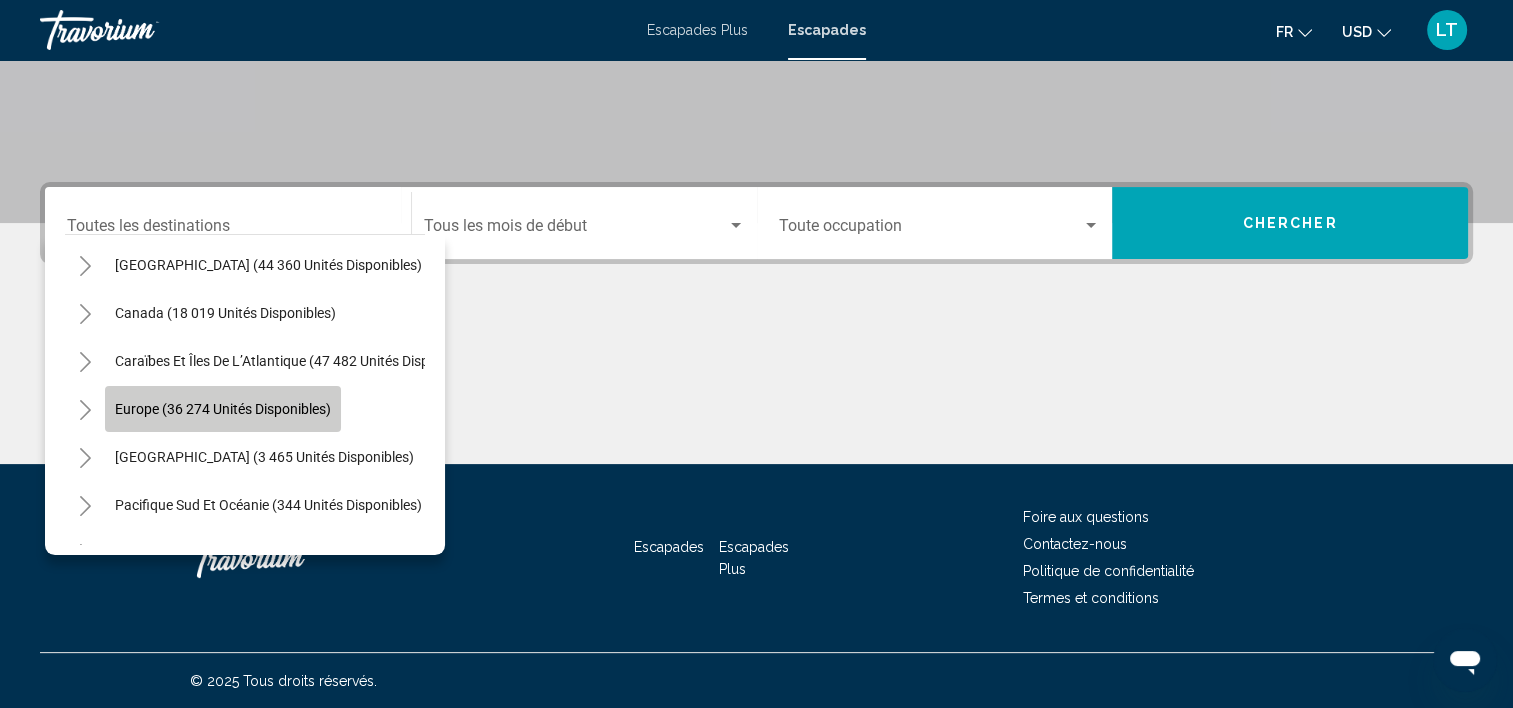 click on "Europe (36 274 unités disponibles)" 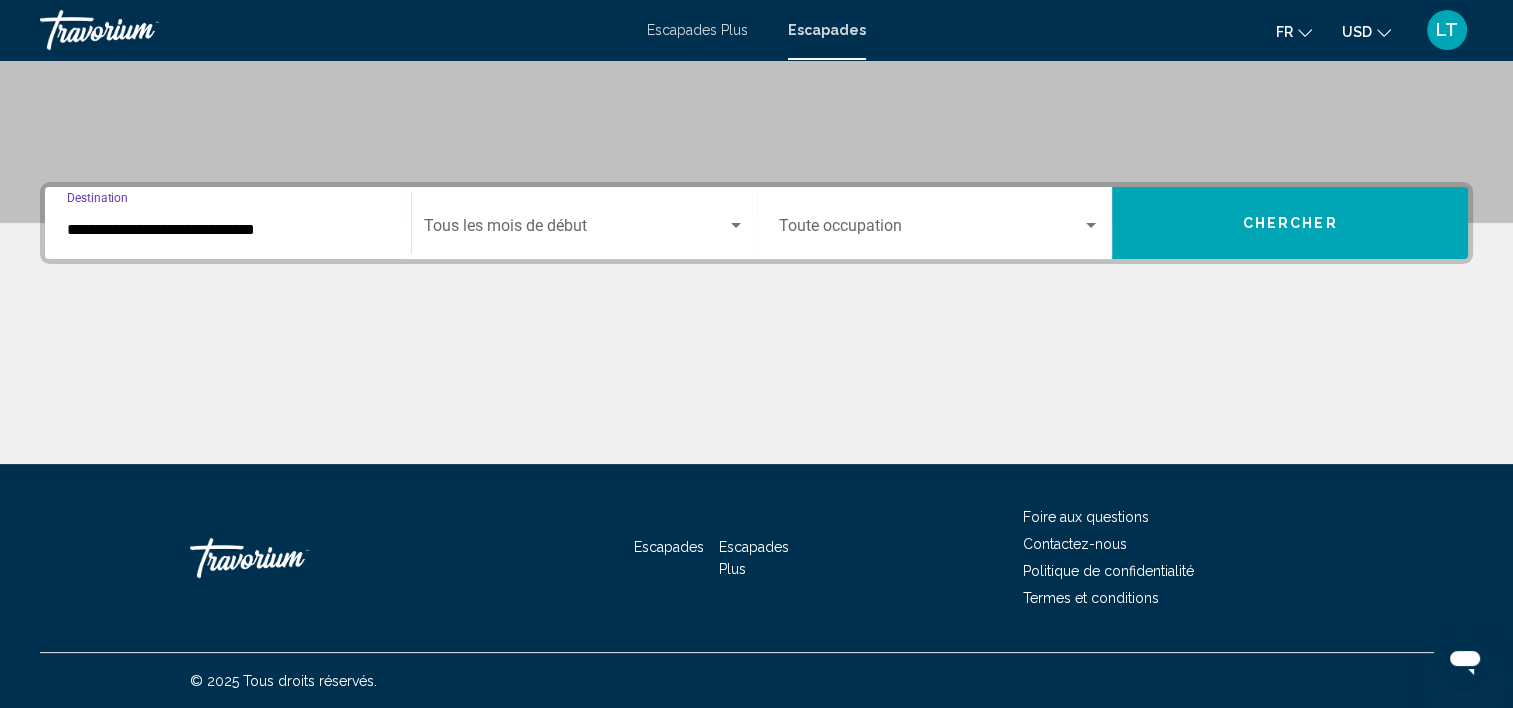 click on "**********" at bounding box center (228, 230) 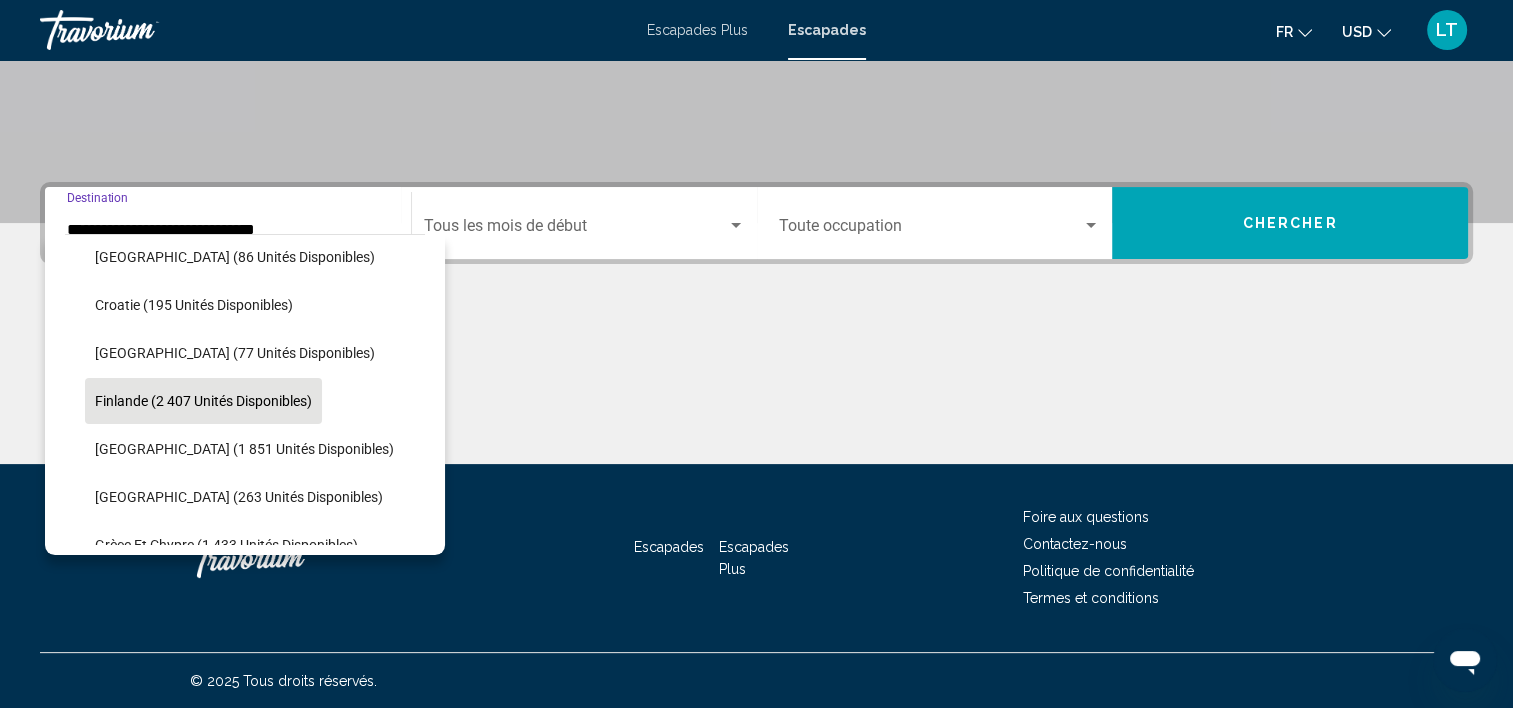 scroll, scrollTop: 426, scrollLeft: 0, axis: vertical 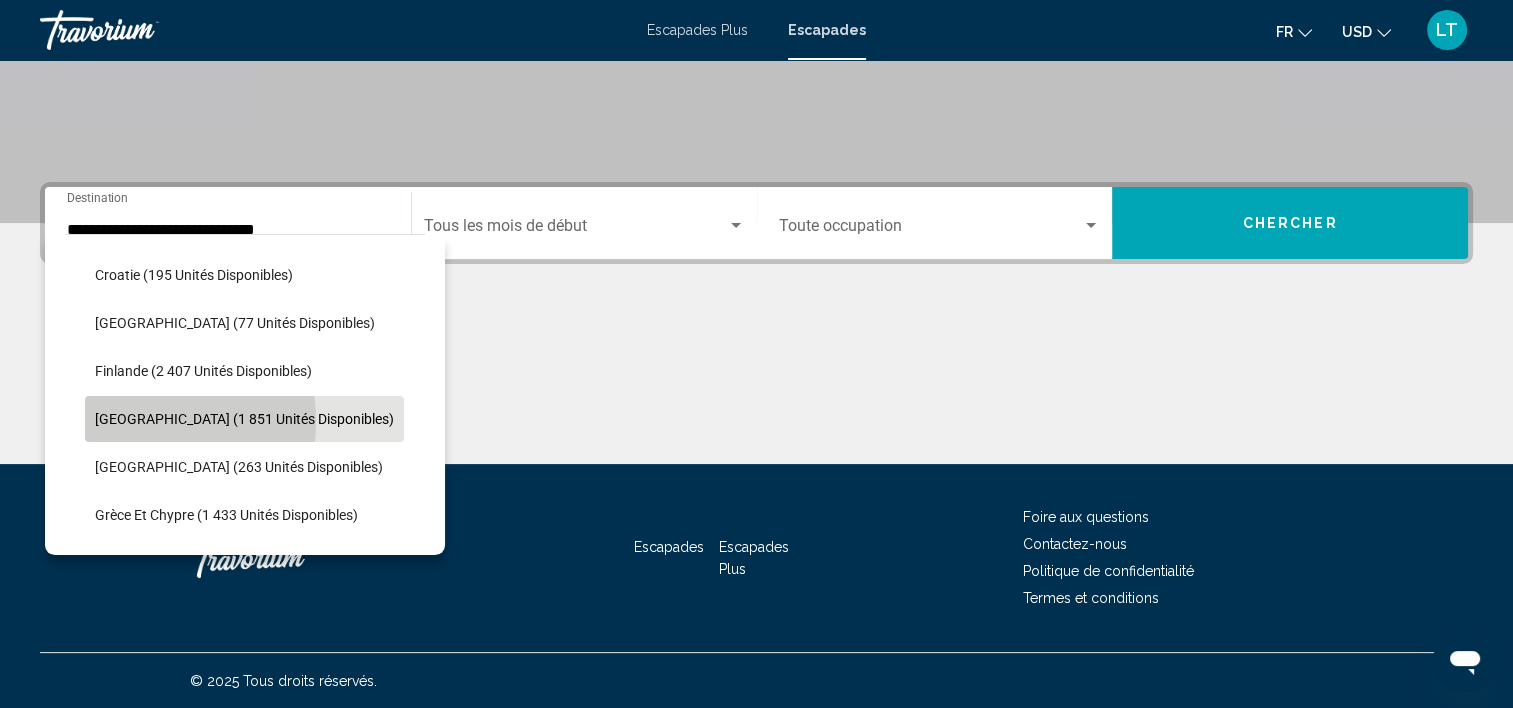 click on "[GEOGRAPHIC_DATA] (1 851 unités disponibles)" 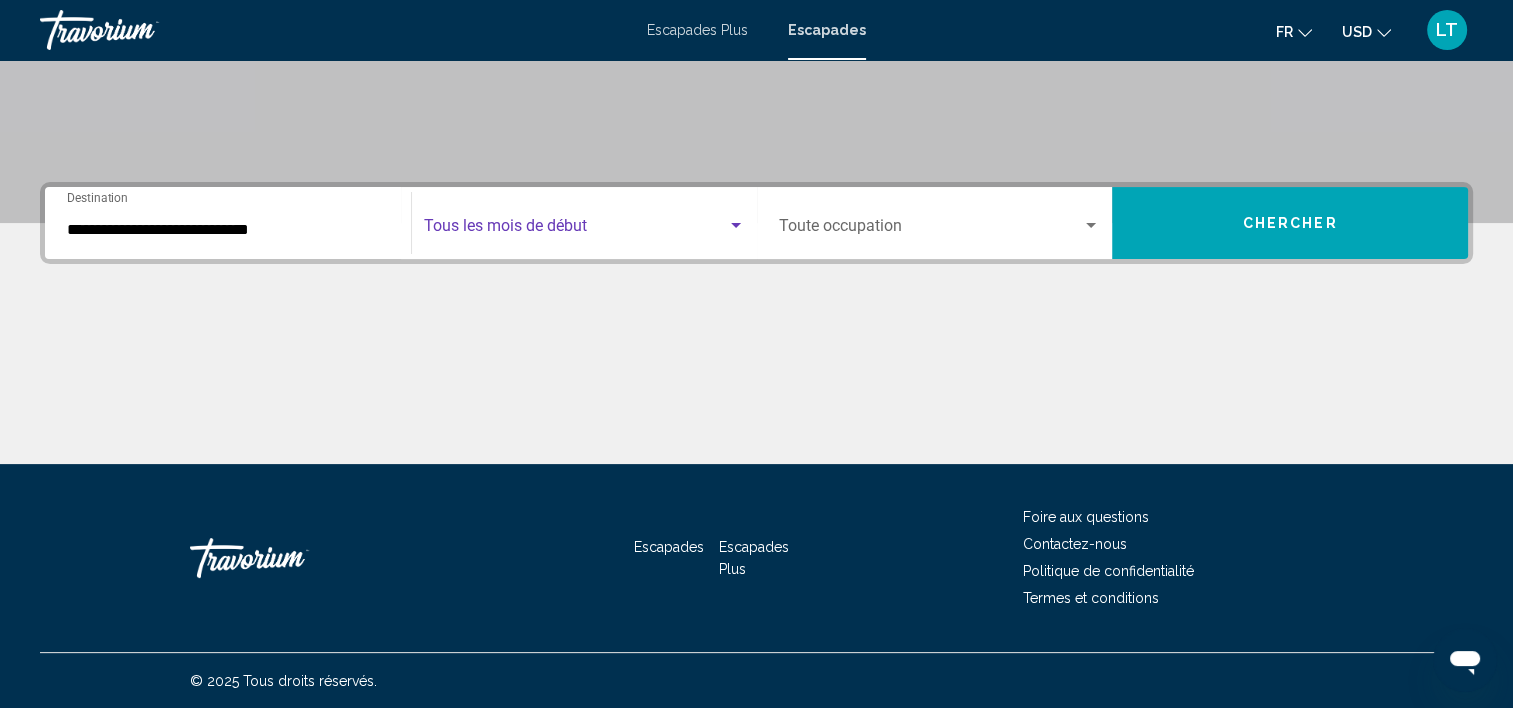 click at bounding box center [736, 225] 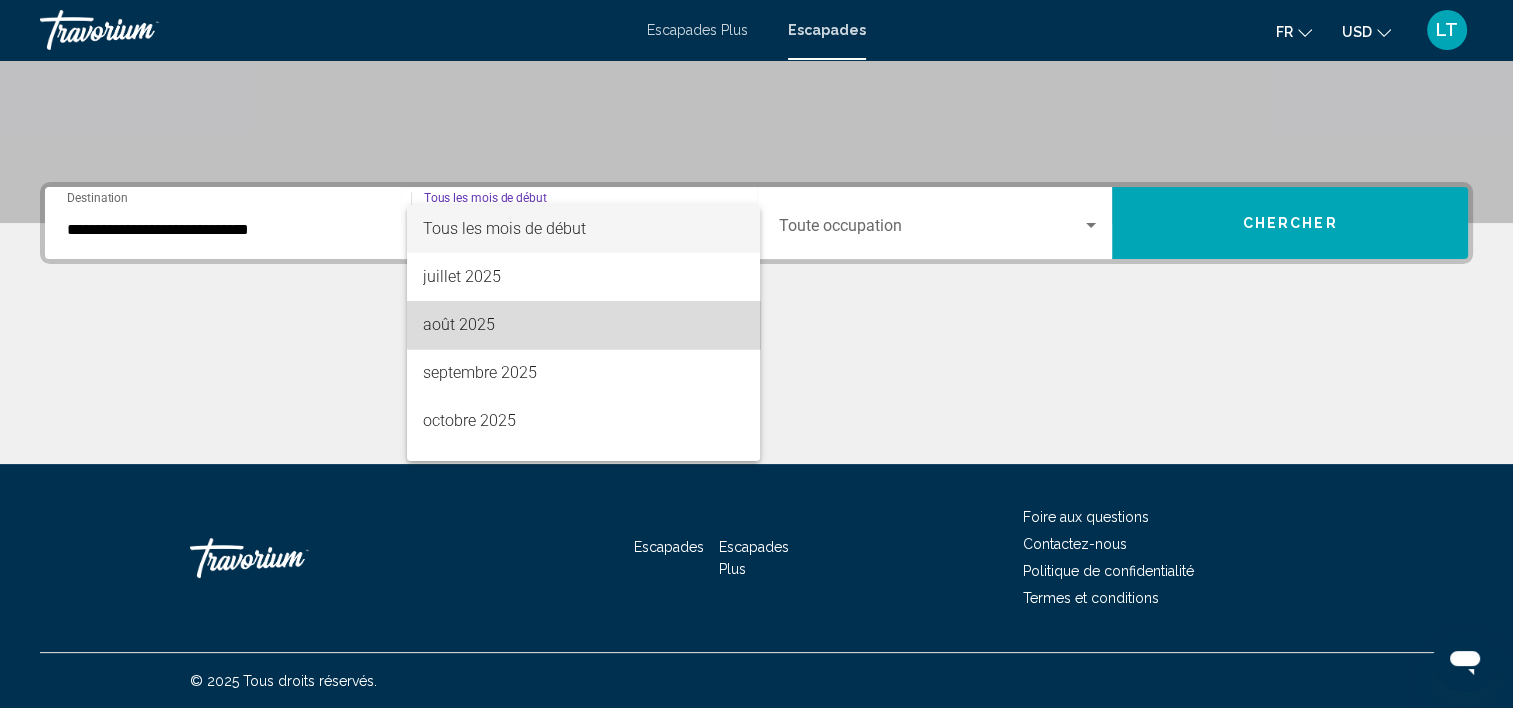 click on "août 2025" at bounding box center (583, 325) 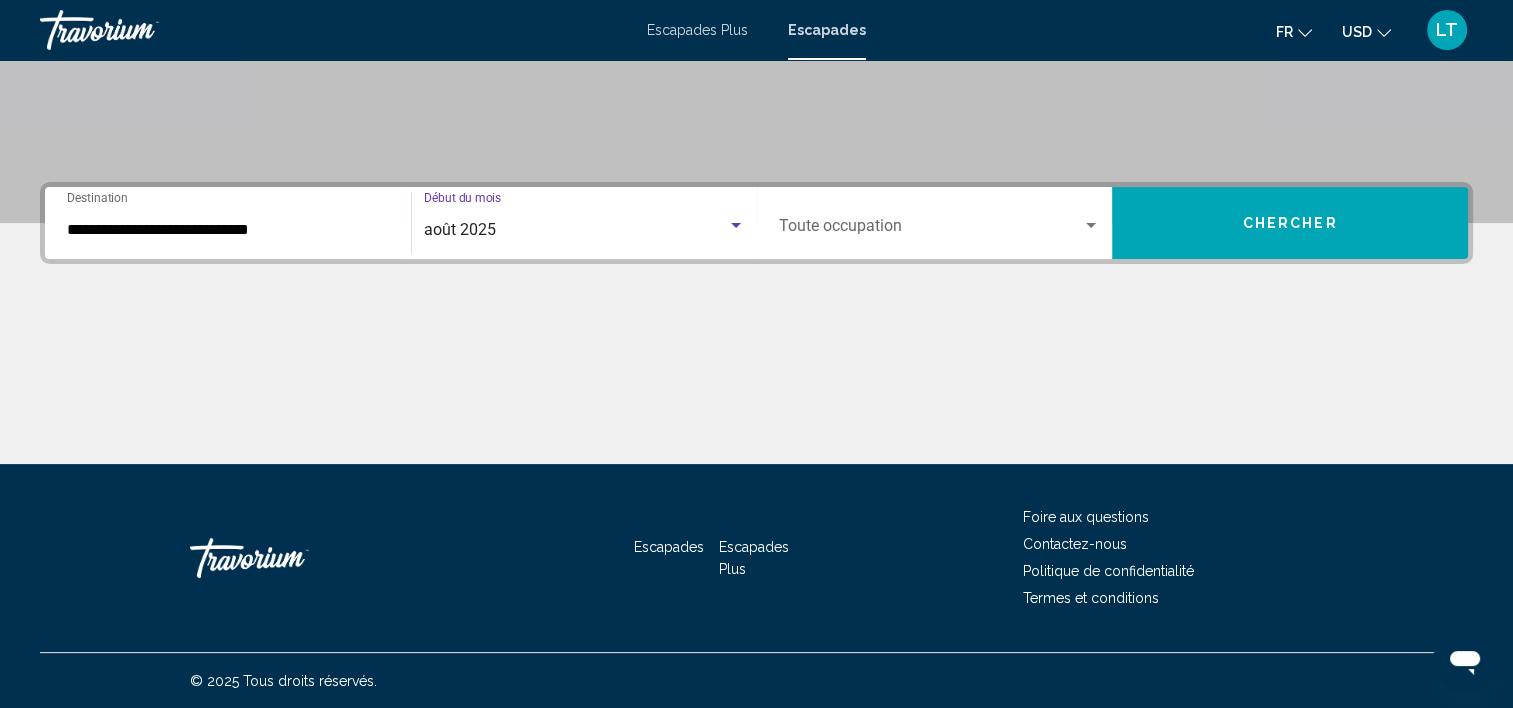 click on "août 2025" at bounding box center [575, 230] 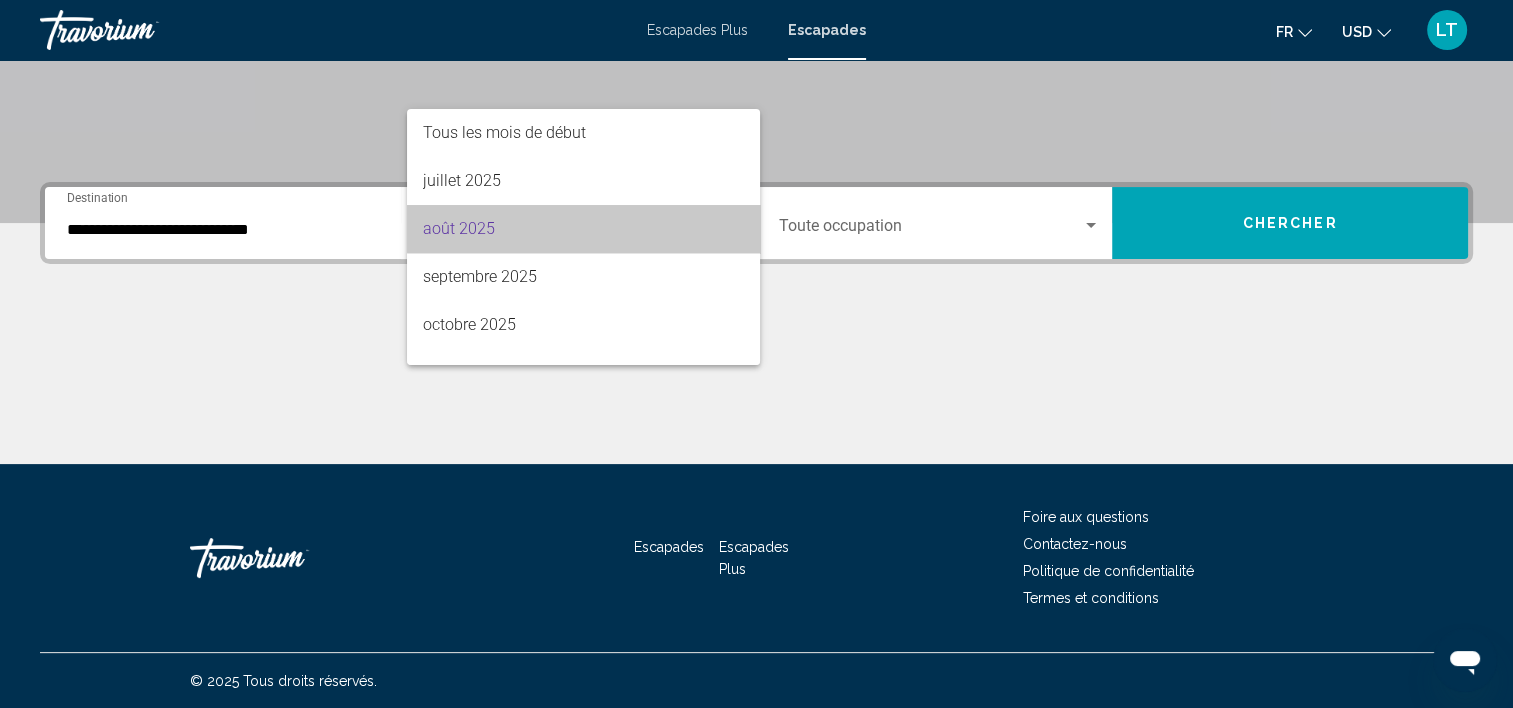 click on "août 2025" at bounding box center (583, 229) 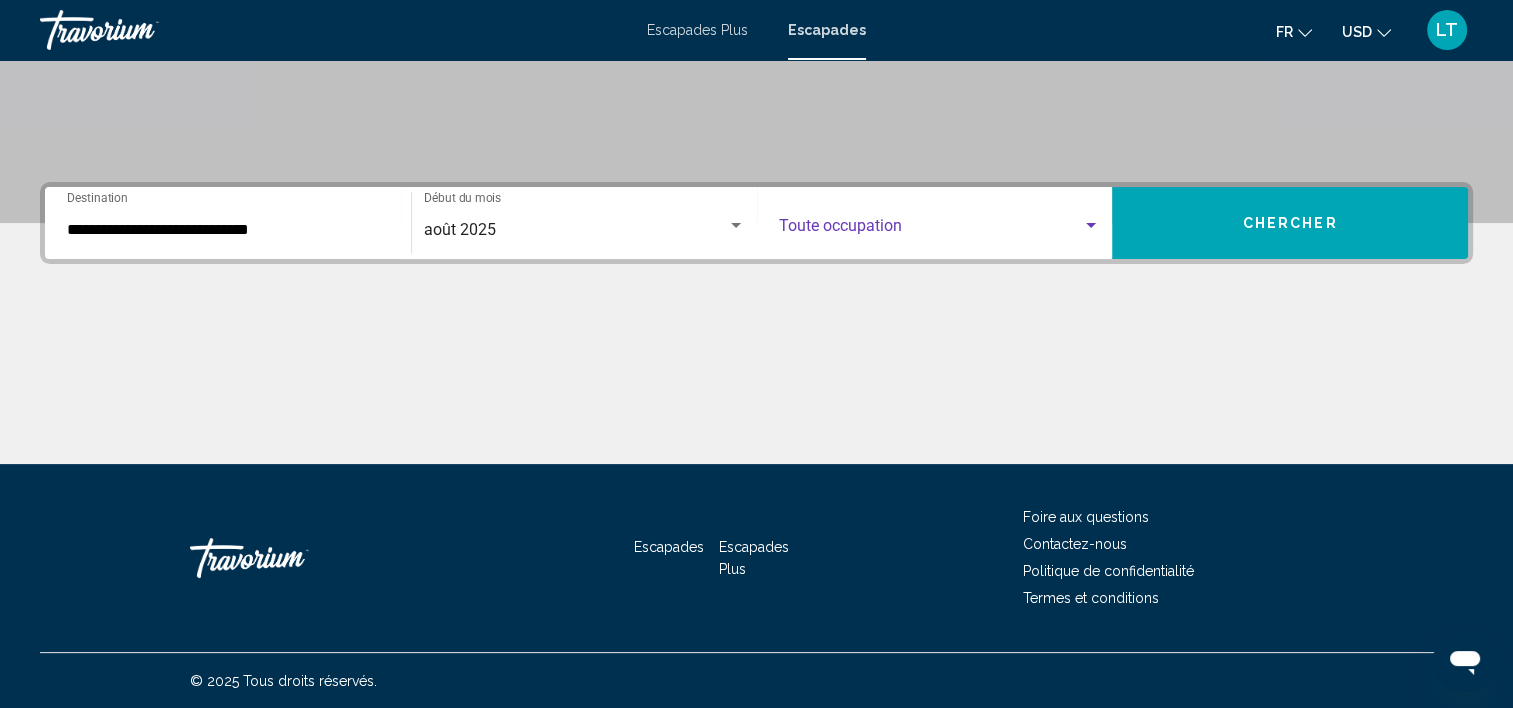 click at bounding box center (1091, 225) 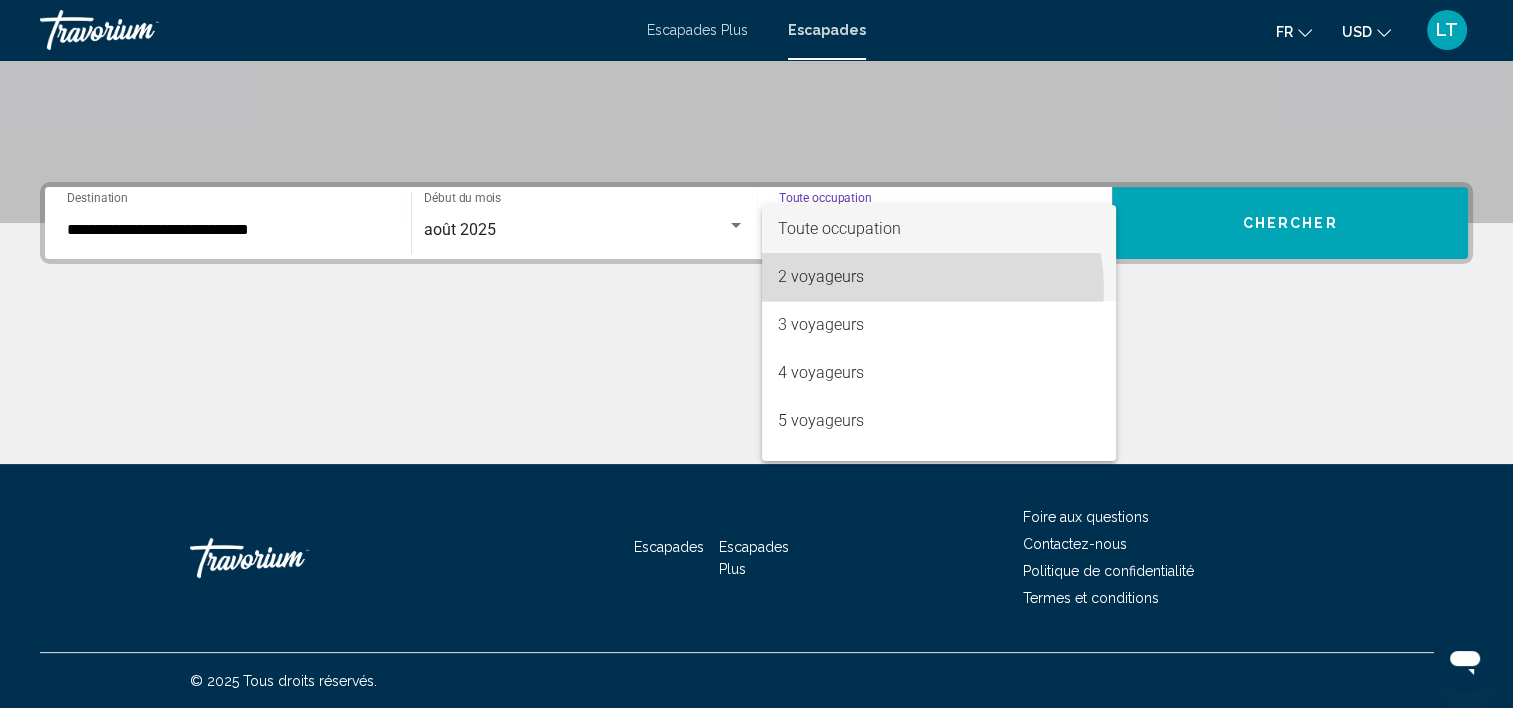 click on "2 voyageurs" at bounding box center [939, 277] 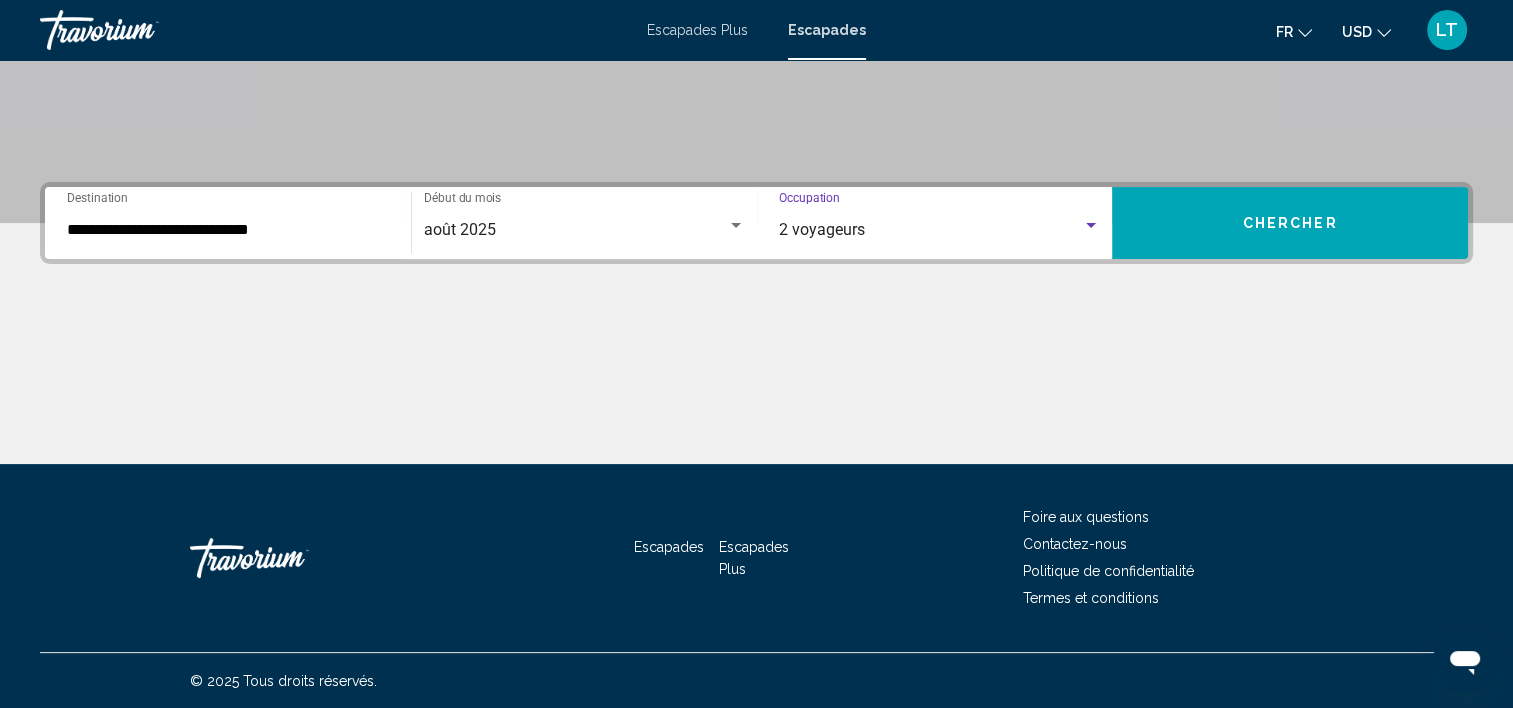 click on "Chercher" at bounding box center (1290, 224) 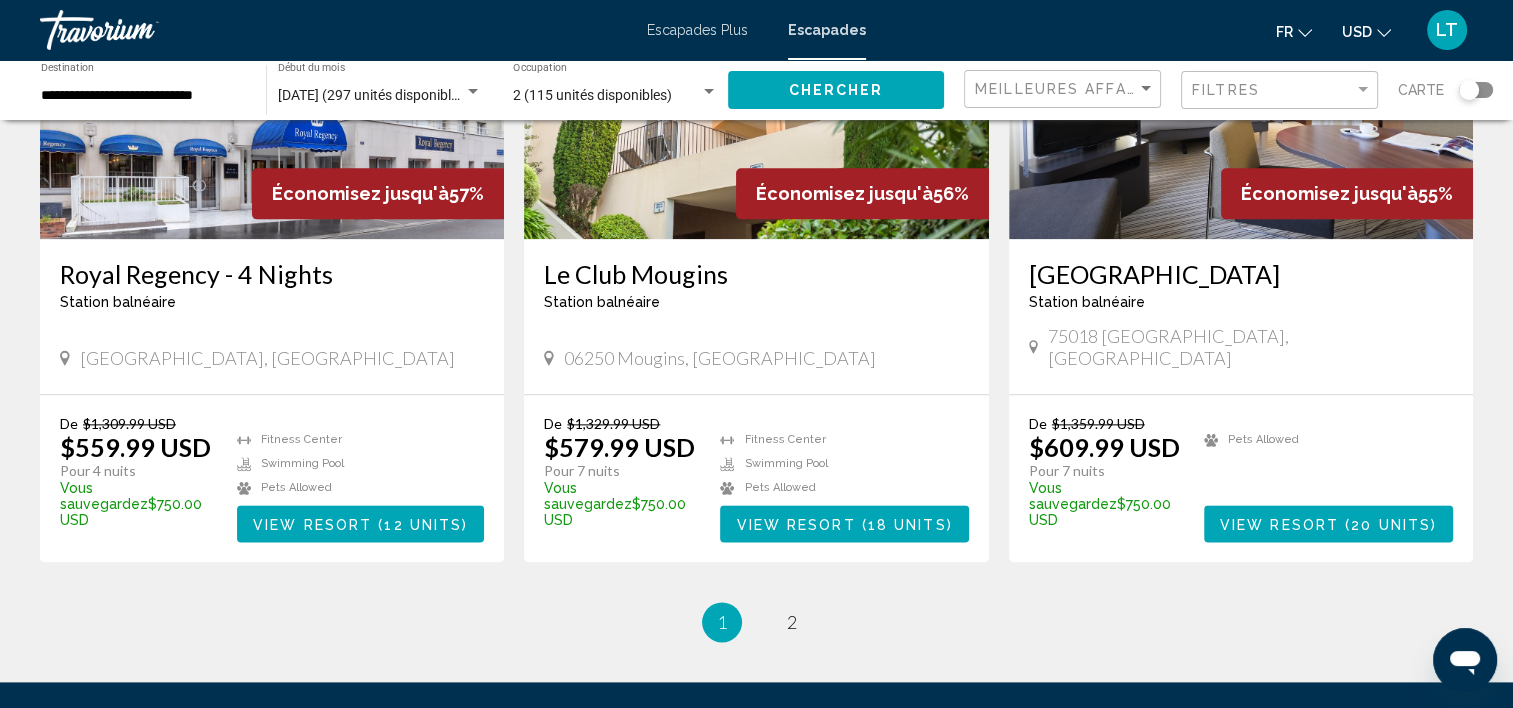 scroll, scrollTop: 2400, scrollLeft: 0, axis: vertical 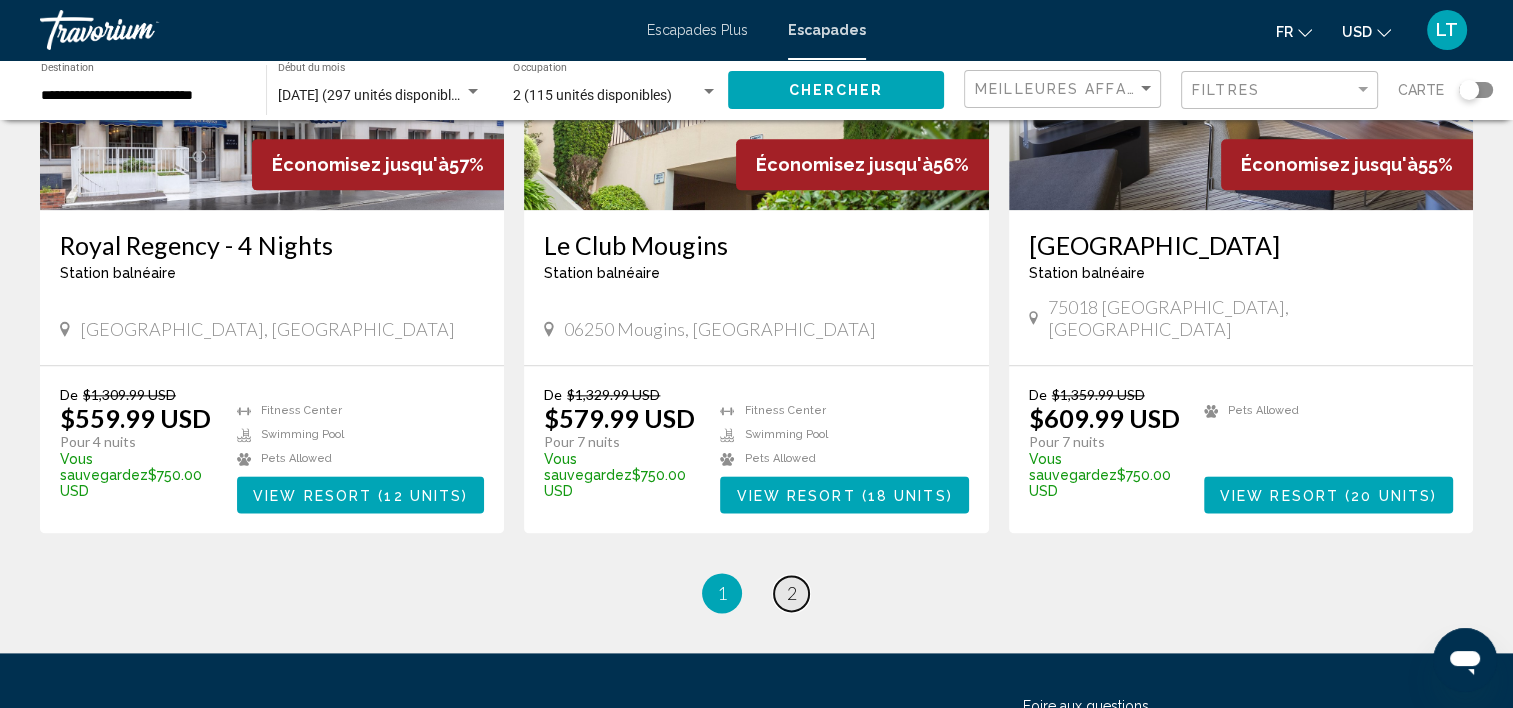 click on "page  2" at bounding box center [791, 593] 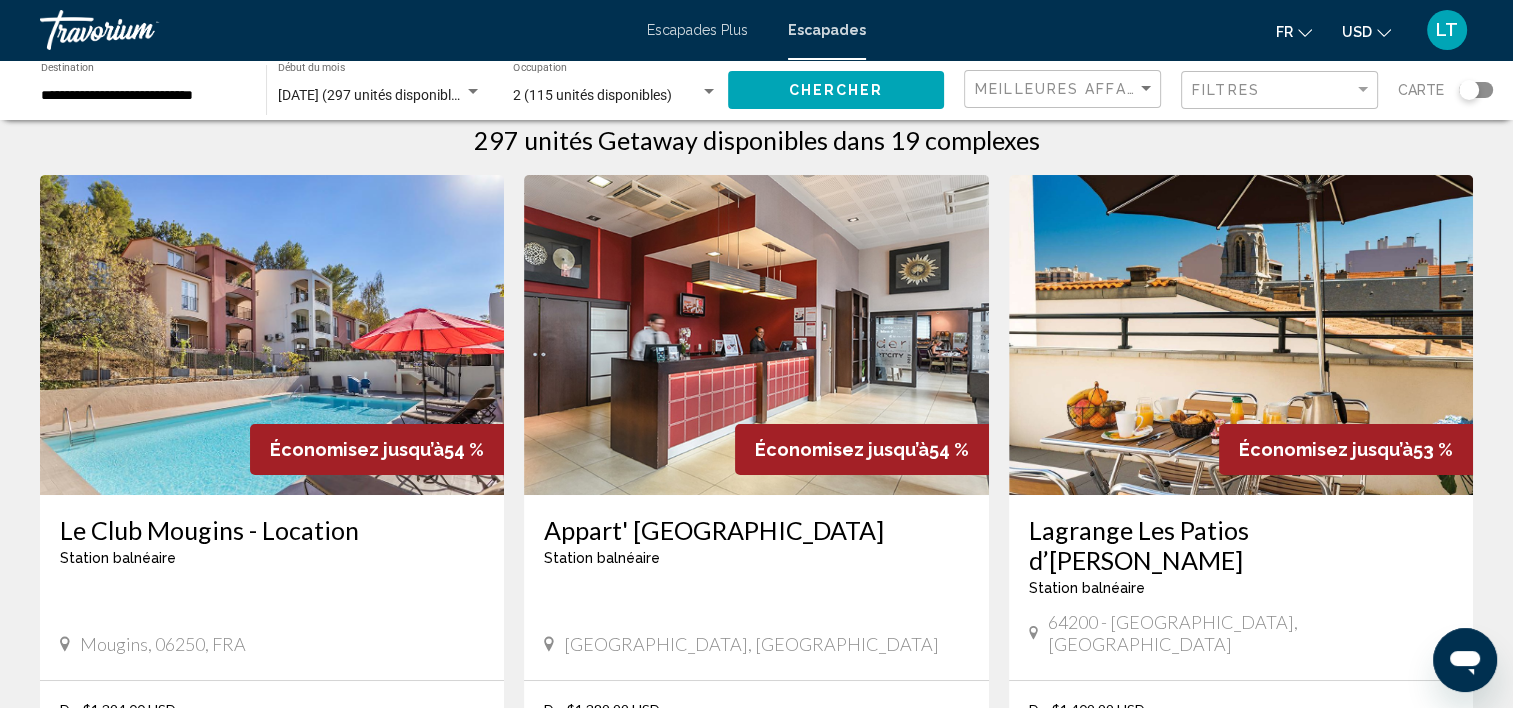 scroll, scrollTop: 0, scrollLeft: 0, axis: both 